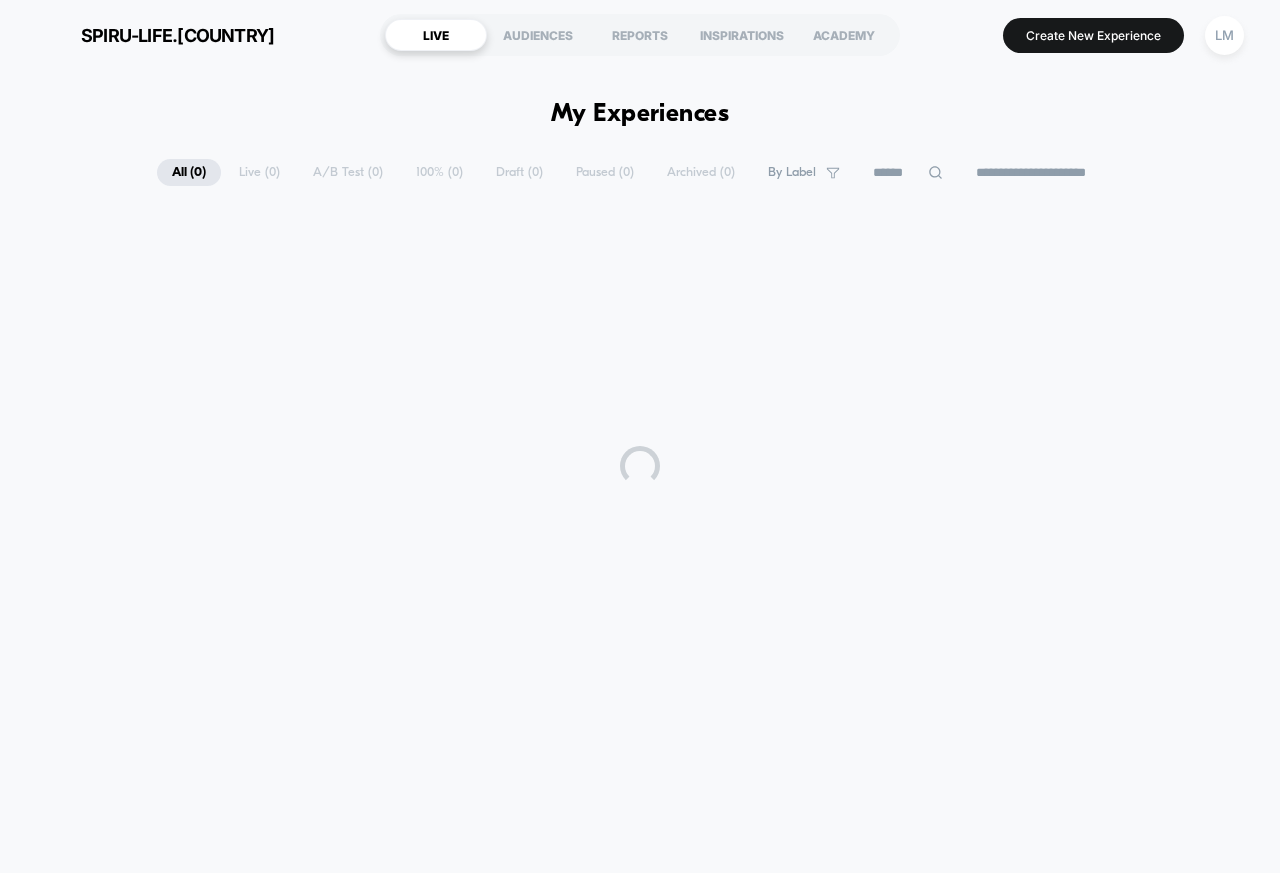 scroll, scrollTop: 0, scrollLeft: 0, axis: both 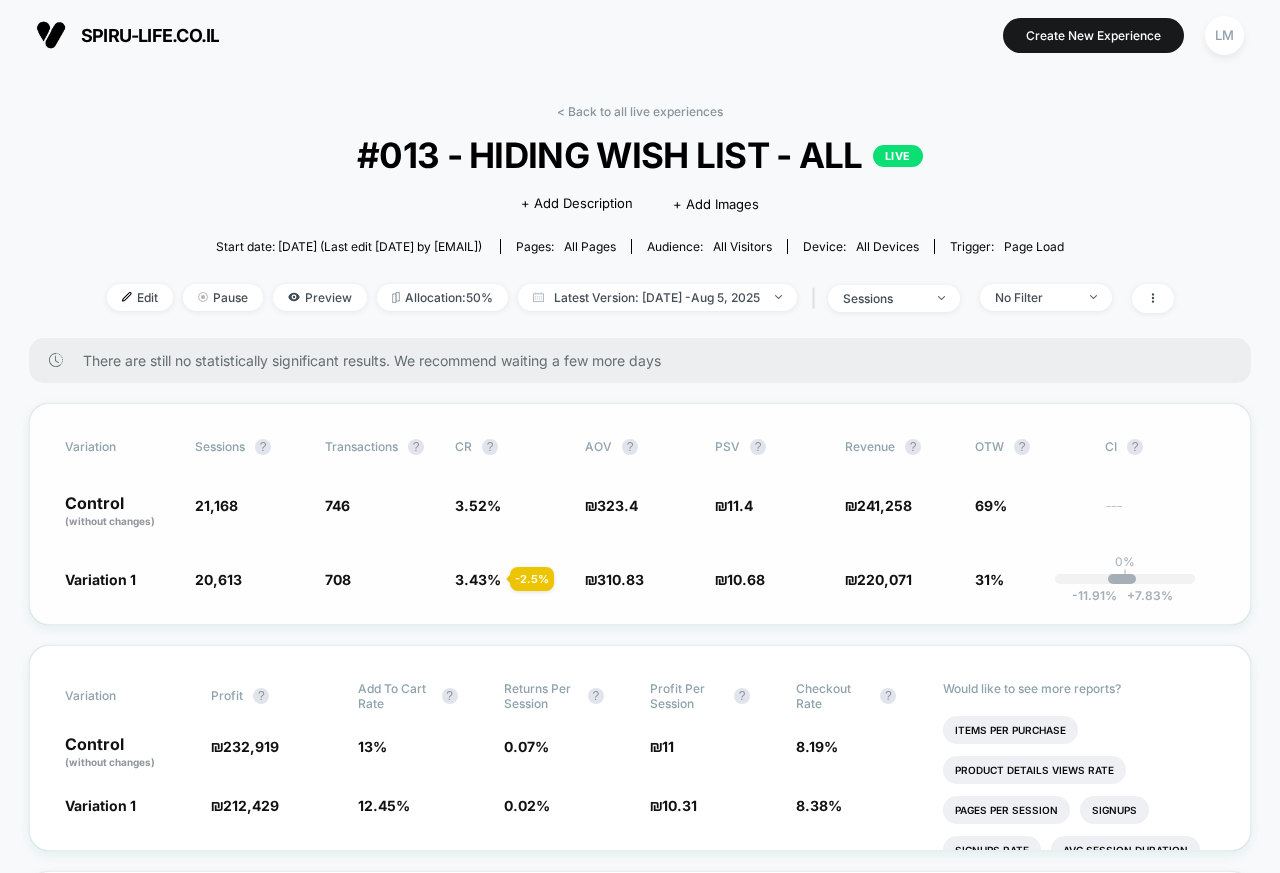 click on "21,168" at bounding box center (250, 512) 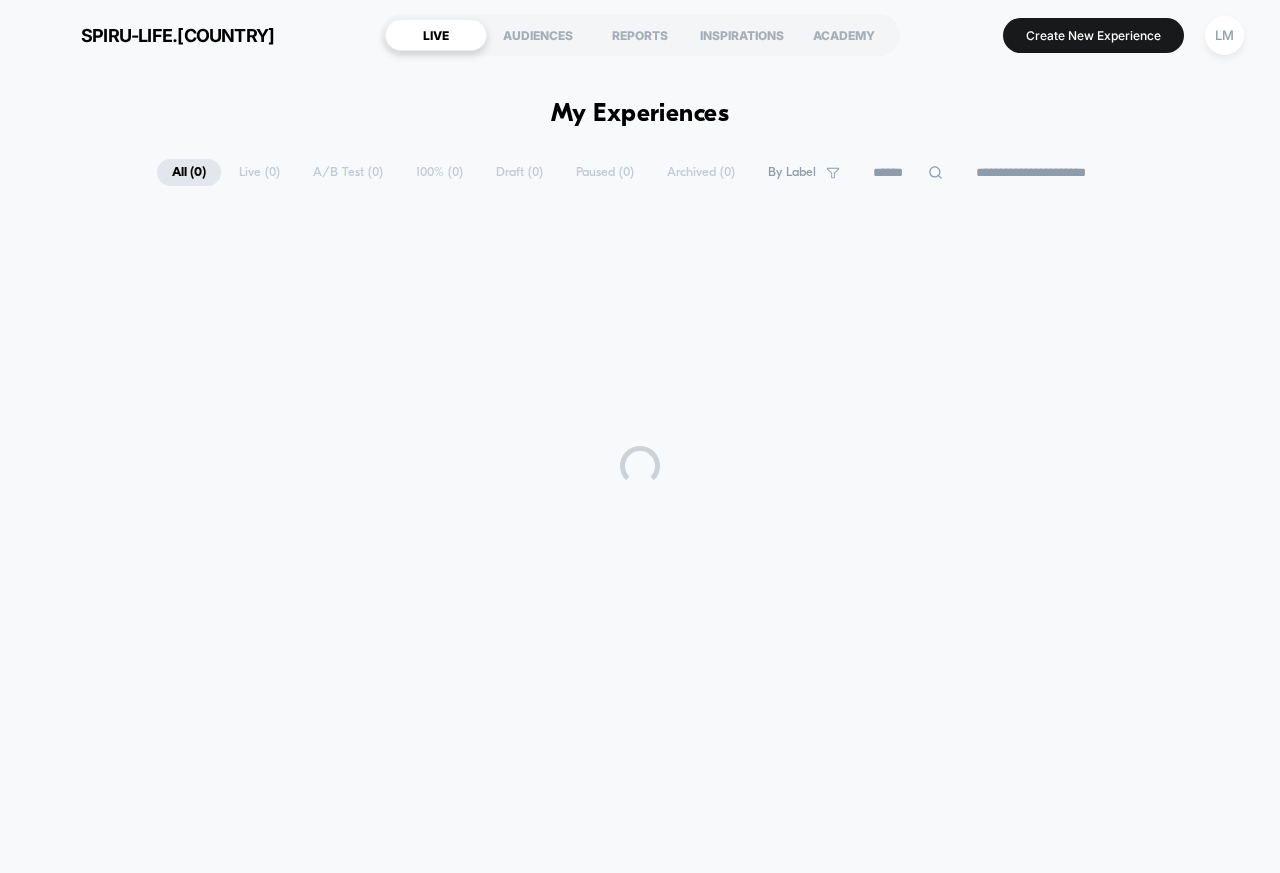 scroll, scrollTop: 0, scrollLeft: 0, axis: both 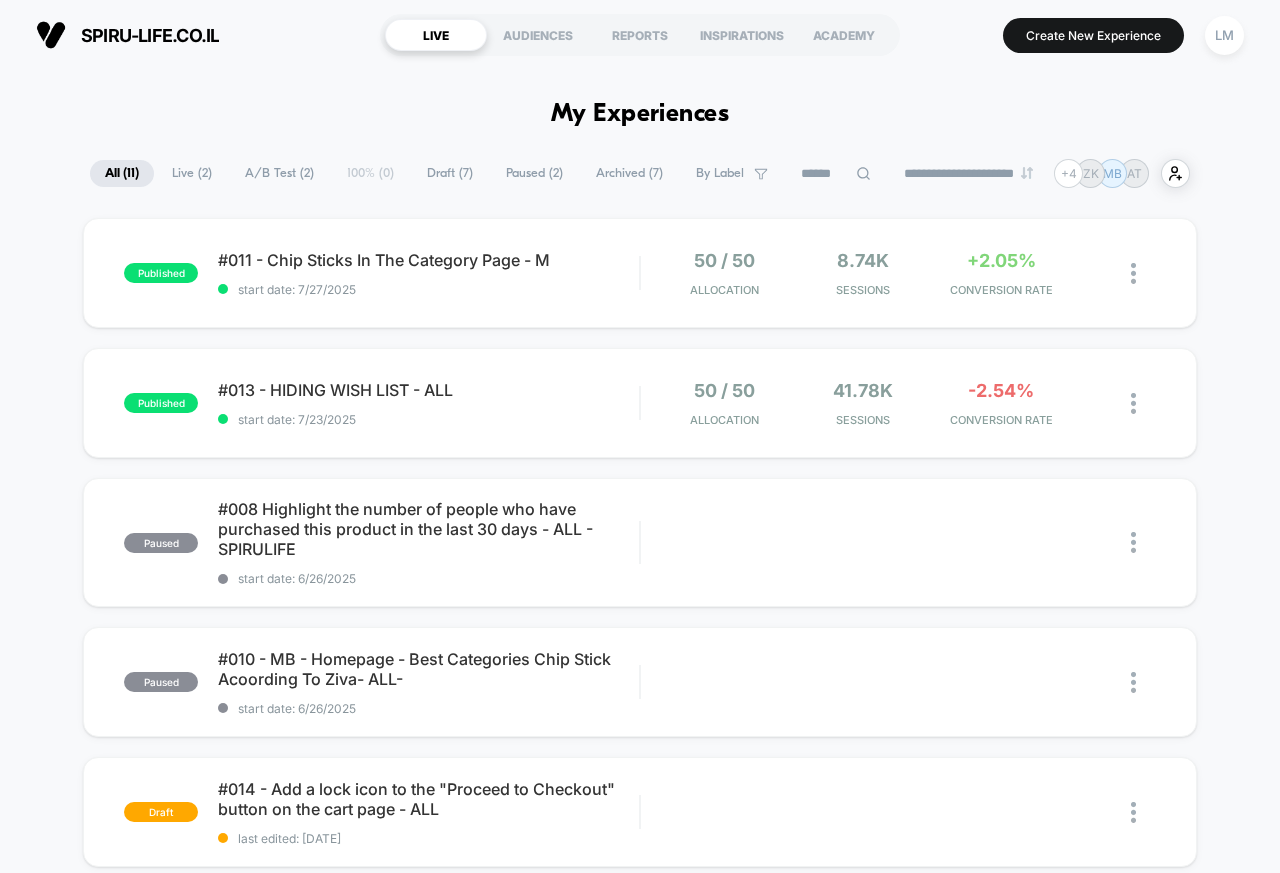 click on "spiru-life.co.il" at bounding box center [127, 35] 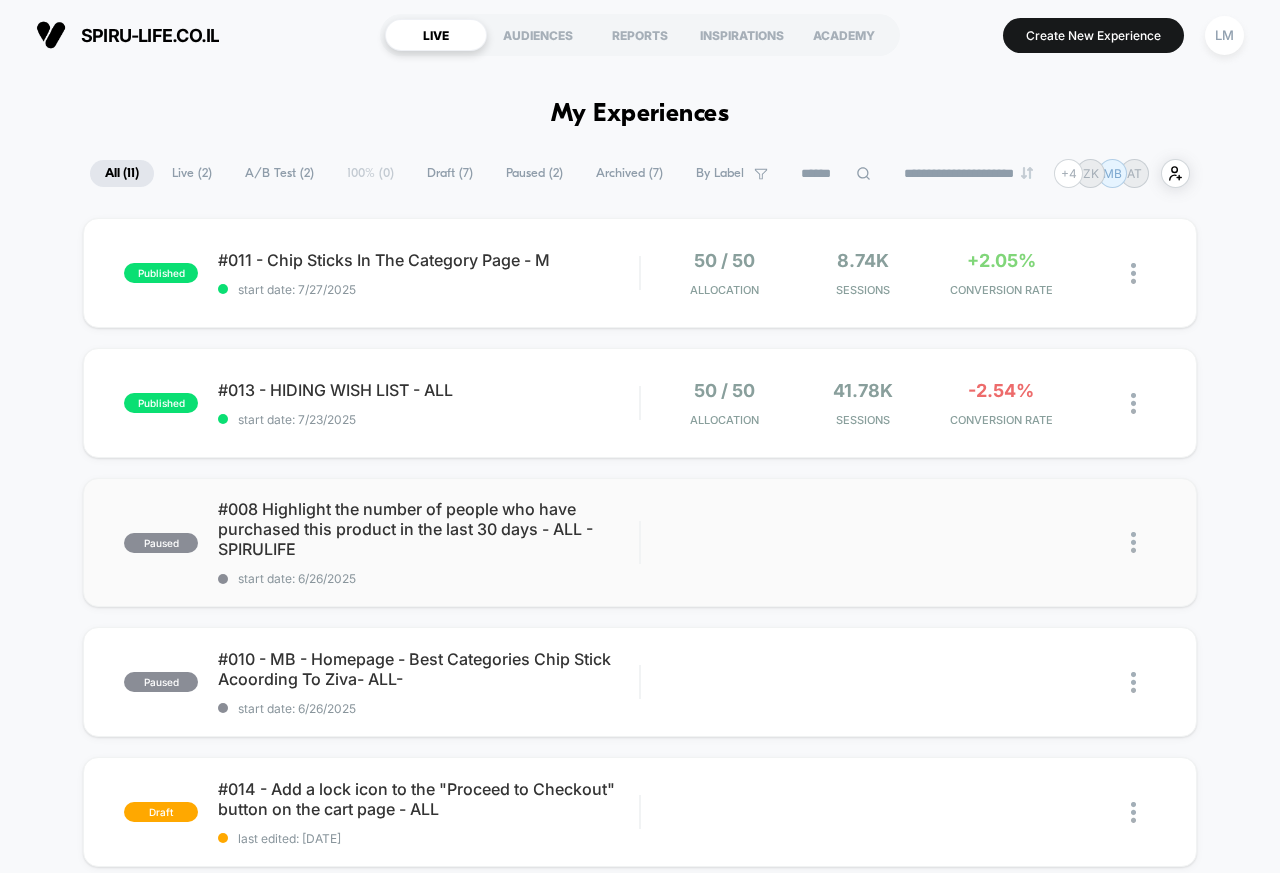click on "paused #008 Highlight the number of people who have purchased this product in the last 30 days - ALL - SPIRULIFE start date: 6/26/2025" at bounding box center [381, 542] 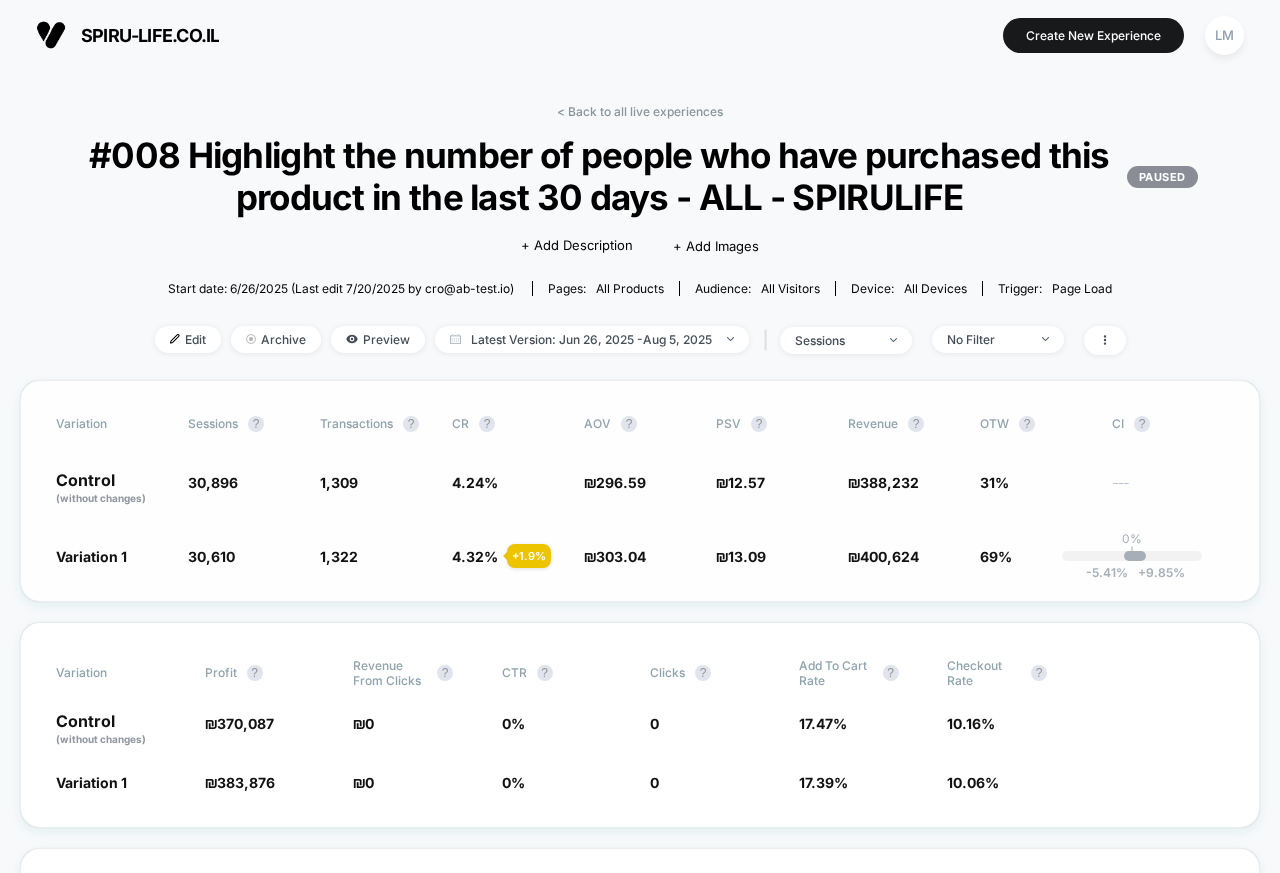 click on "Variation Sessions ? Transactions ? CR ? AOV ? PSV ? Revenue ? OTW ? CI ? Control (without changes) 30,896 1,309 4.24 % ₪ 296.59 ₪ 12.57 ₪ 388,232 31% --- Variation 1 30,610 - 0.93 % 1,322 + 1.9 % 4.32 % + 1.9 % ₪ 303.04 + 2.2 % ₪ 13.09 + 4.2 % ₪ 400,624 + 4.2 % 69% 0% | -5.41 % + 9.85 %" at bounding box center (640, 491) 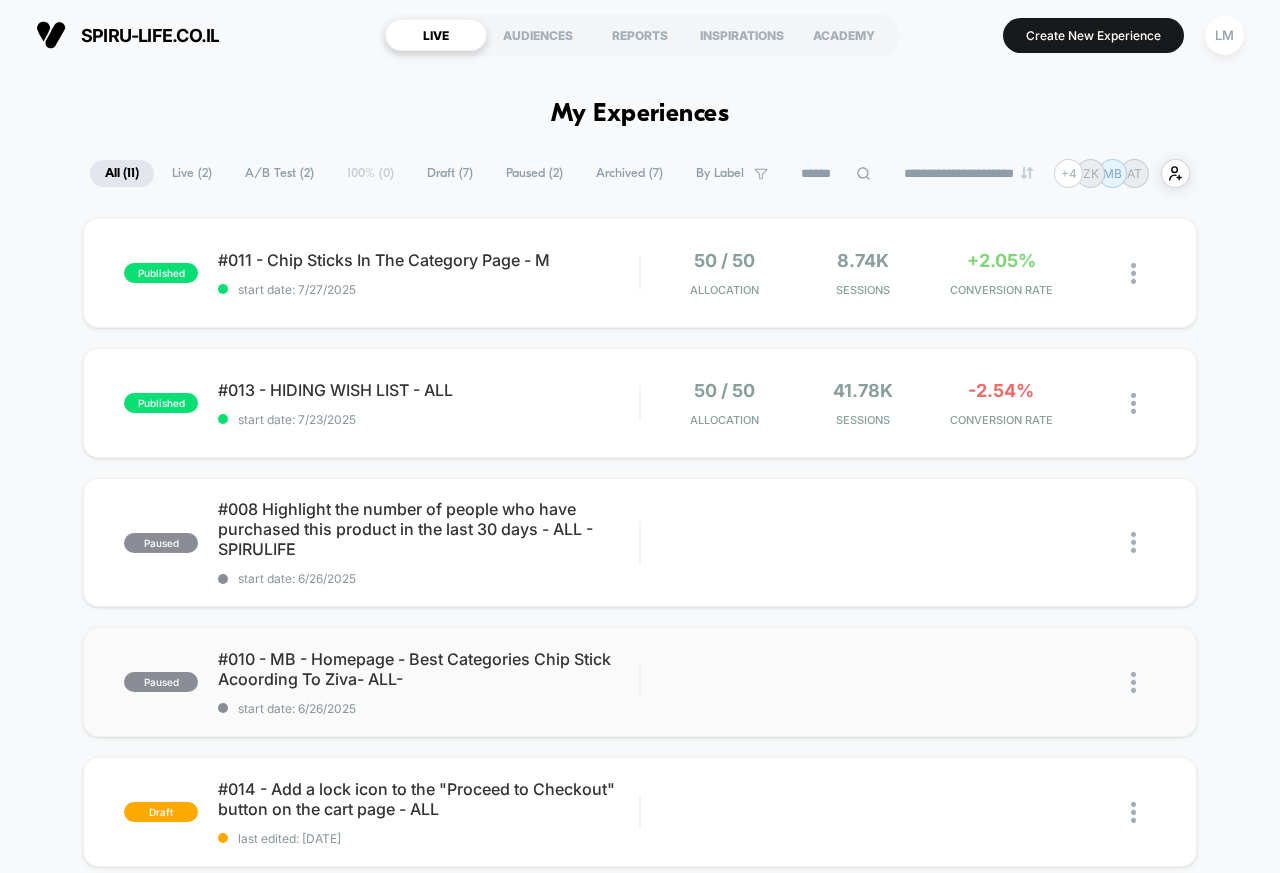 click on "#010 - MB - Homepage - Best Categories Chip Stick  Acoording To Ziva- ALL-" at bounding box center [428, 669] 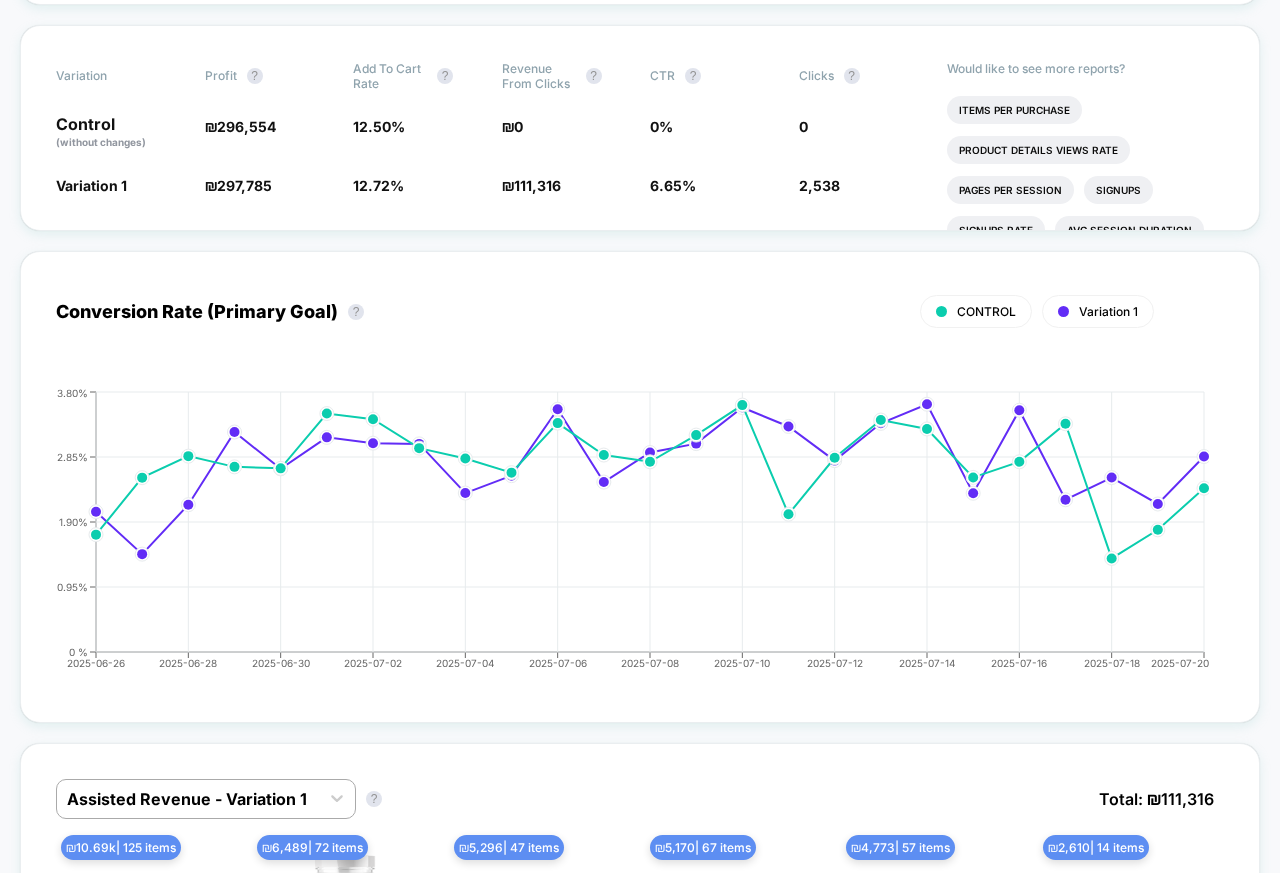 scroll, scrollTop: 720, scrollLeft: 0, axis: vertical 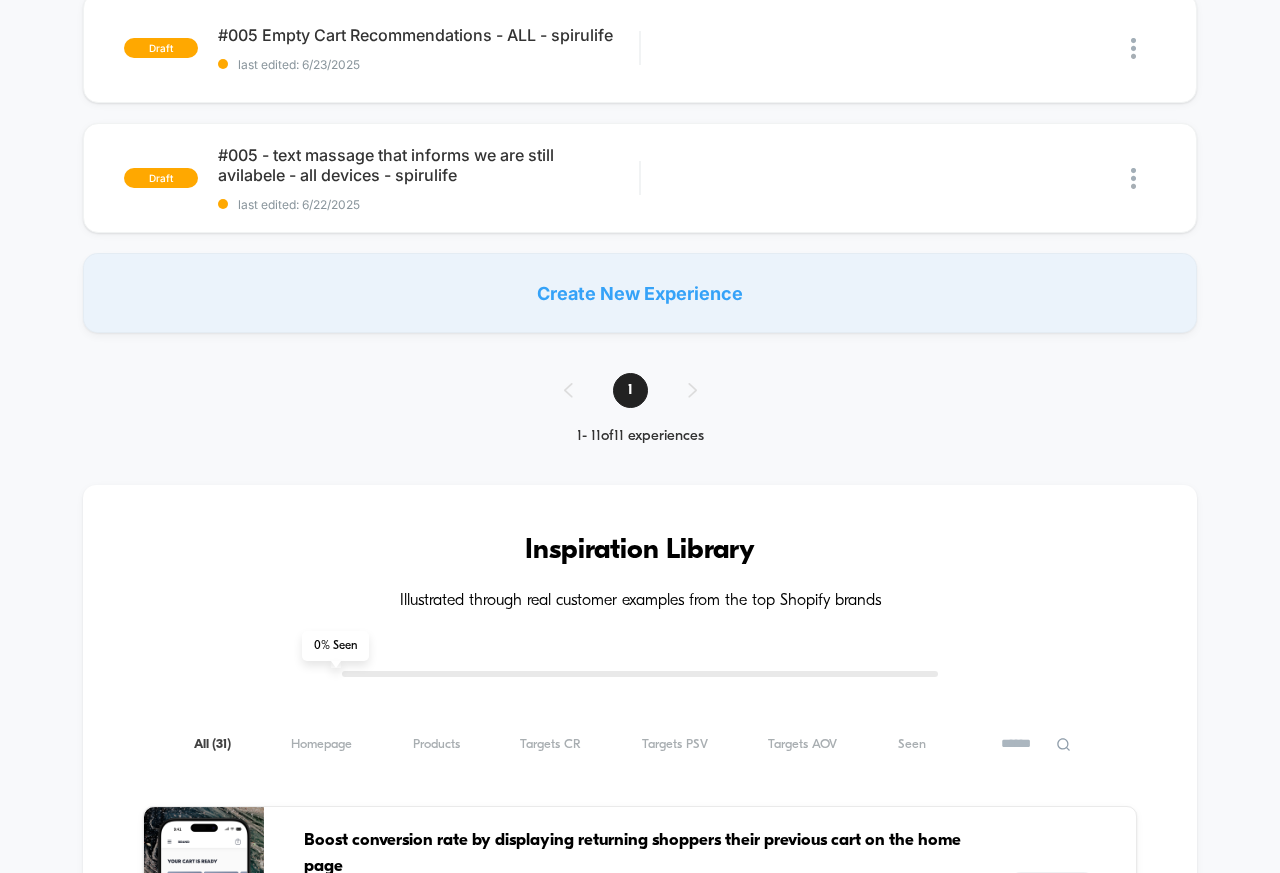 click on "published #011 - Chip Sticks In The Category Page - M start date: 7/27/2025 50 / 50 Allocation 8.74k Sessions +2.05% CONVERSION RATE published #013 - HIDING WISH LIST - ALL start date: 7/23/2025 50 / 50 Allocation 41.78k Sessions -2.54% CONVERSION RATE paused #008 Highlight the number of people who have purchased this product in the last 30 days - ALL - SPIRULIFE start date: 6/26/2025 Edit Duplicate Preview Start paused #010 - MB - Homepage - Best Categories Chip Stick  Acoording To Ziva- ALL- start date: 6/26/2025 Edit Duplicate Preview Start draft #014 - Add a lock icon to the "Proceed to Checkout" button on the cart page - ALL last edited: 7/28/2025 Edit Duplicate Preview Start draft adding lock icon to the pay now button on checkout last edited: 7/22/2025 Edit Duplicate Preview Start draft #007 last edited: 6/30/2025 Edit Duplicate Preview Start draft #009 - CHECKOUT UNDER THE TOTALL - ALL last edited: 6/25/2025 Edit Duplicate Preview Start draft Click to edit experience details last edited: 6/23/2025" at bounding box center [640, -445] 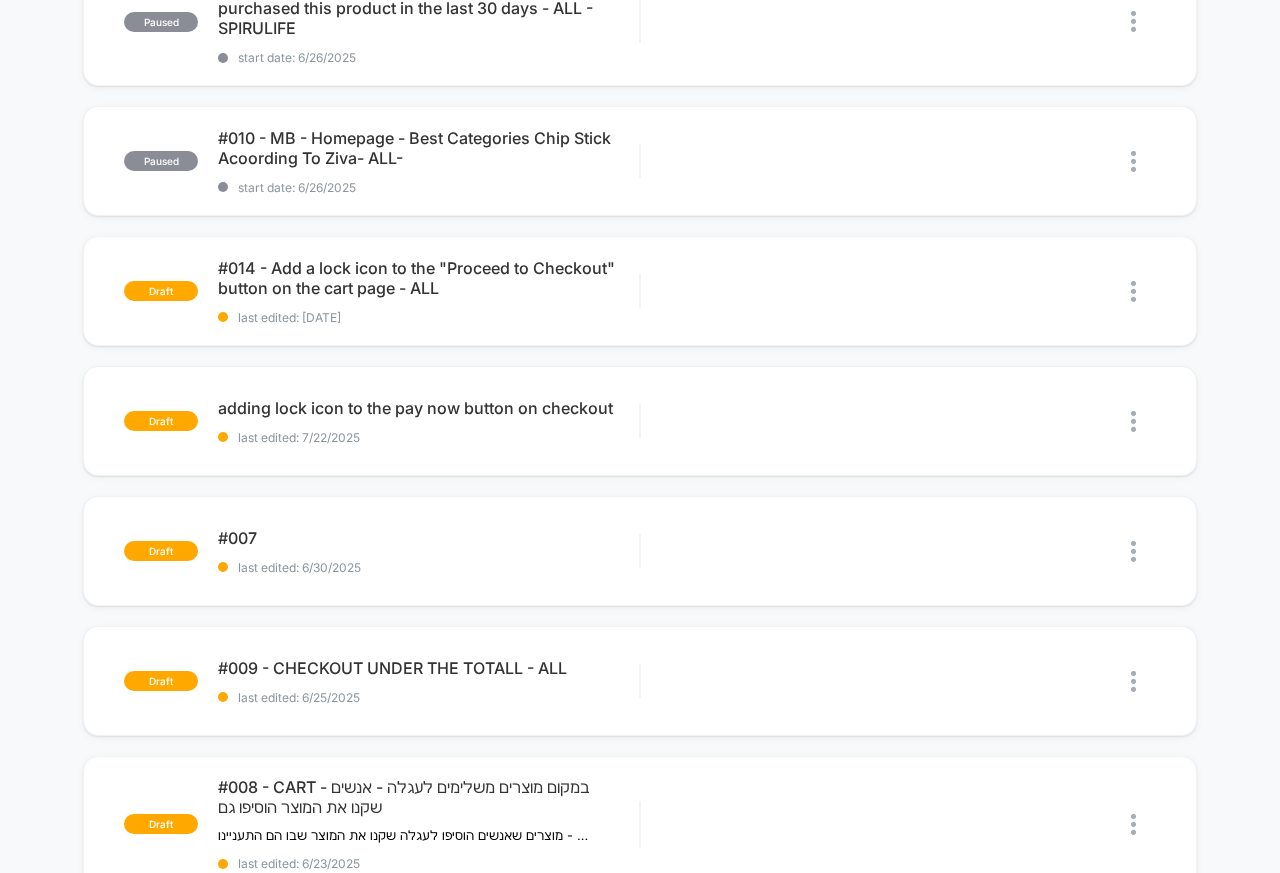 scroll, scrollTop: 0, scrollLeft: 0, axis: both 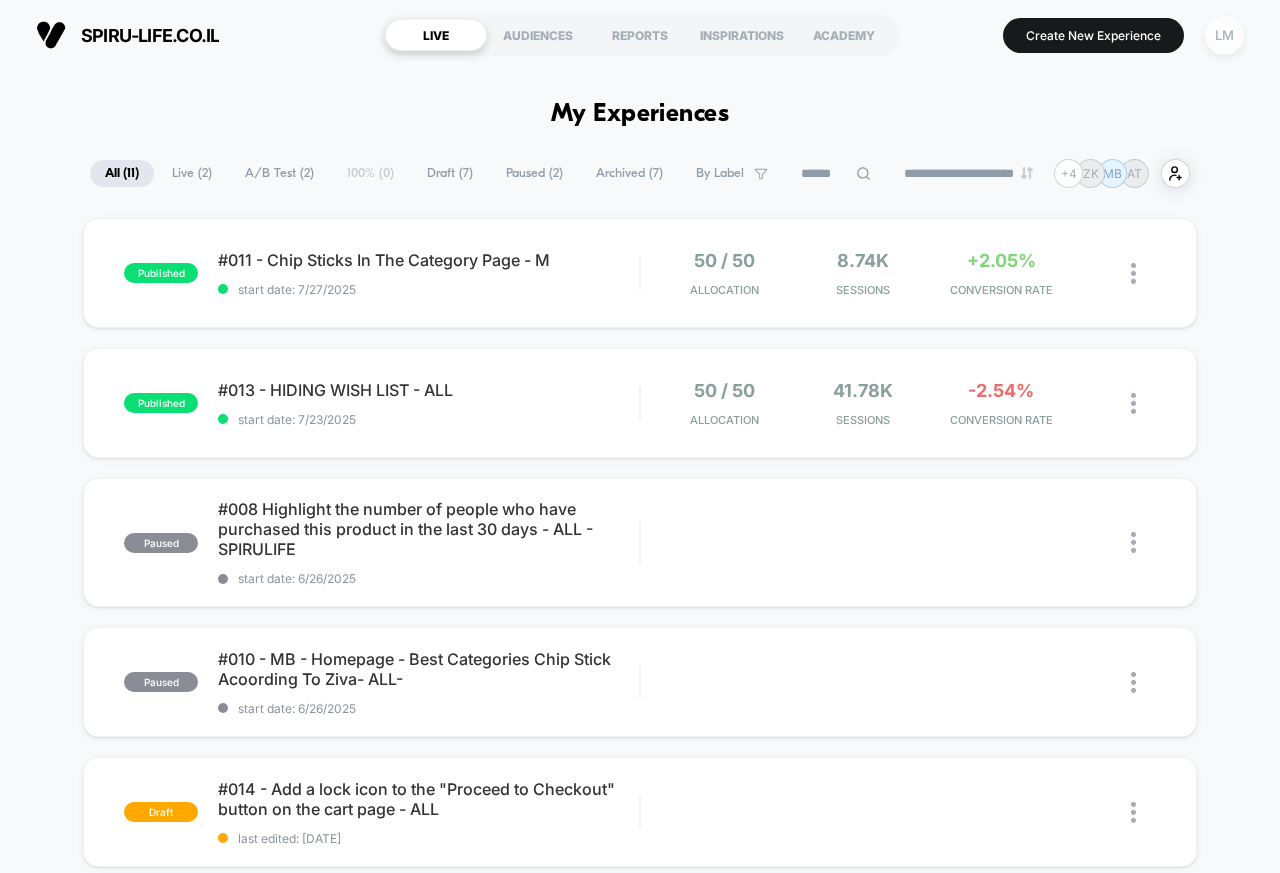 click on "LM" at bounding box center [1224, 35] 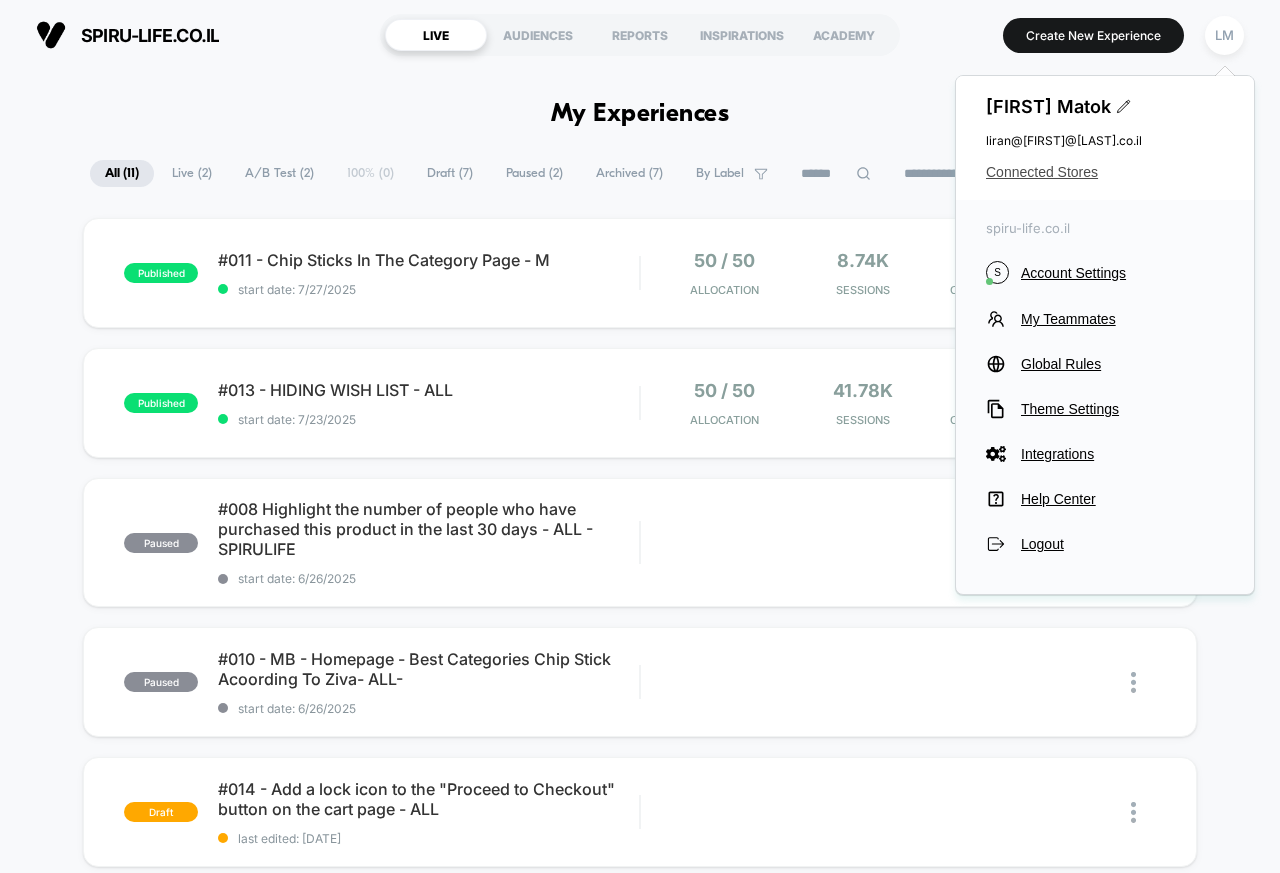 click on "Connected Stores" at bounding box center (1105, 172) 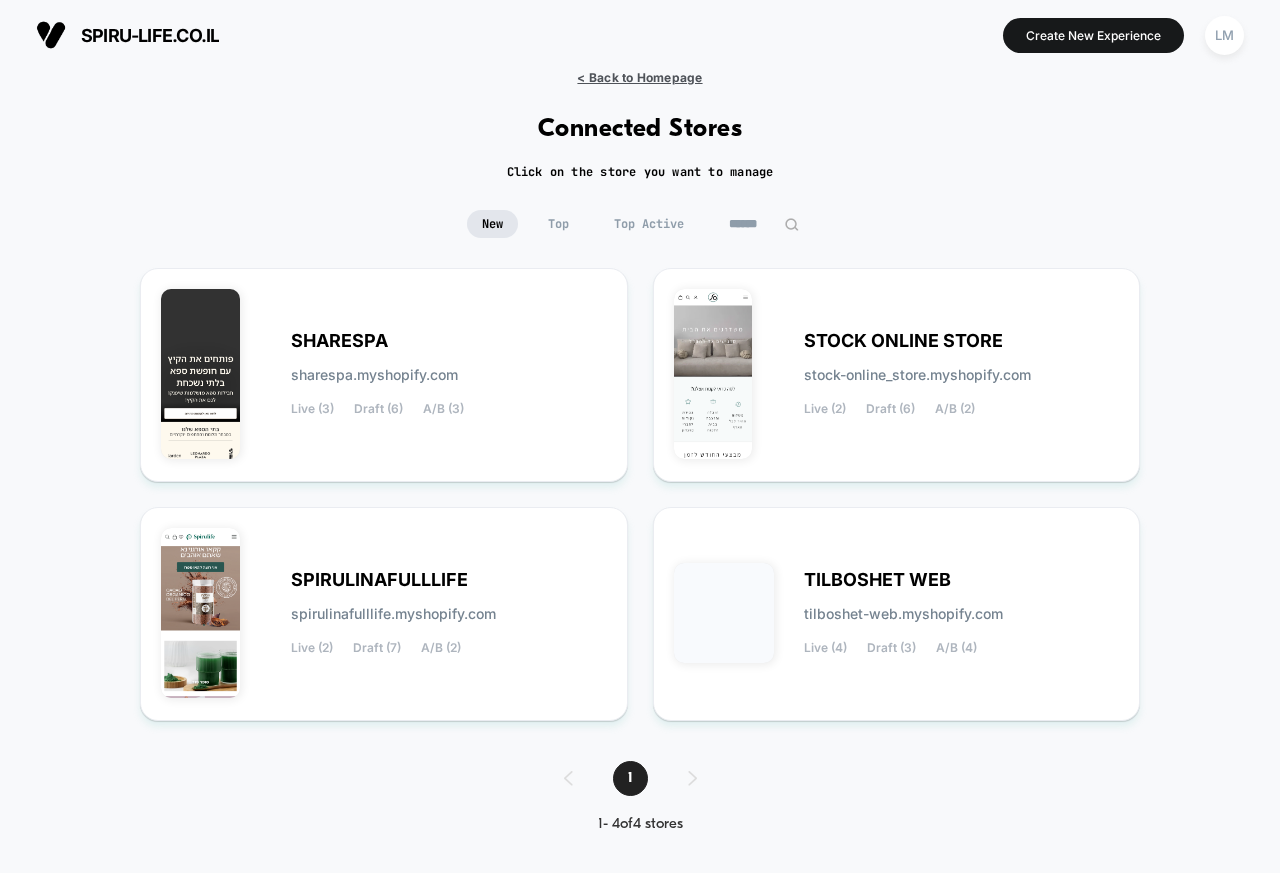 click on "< Back to Homepage" at bounding box center (639, 77) 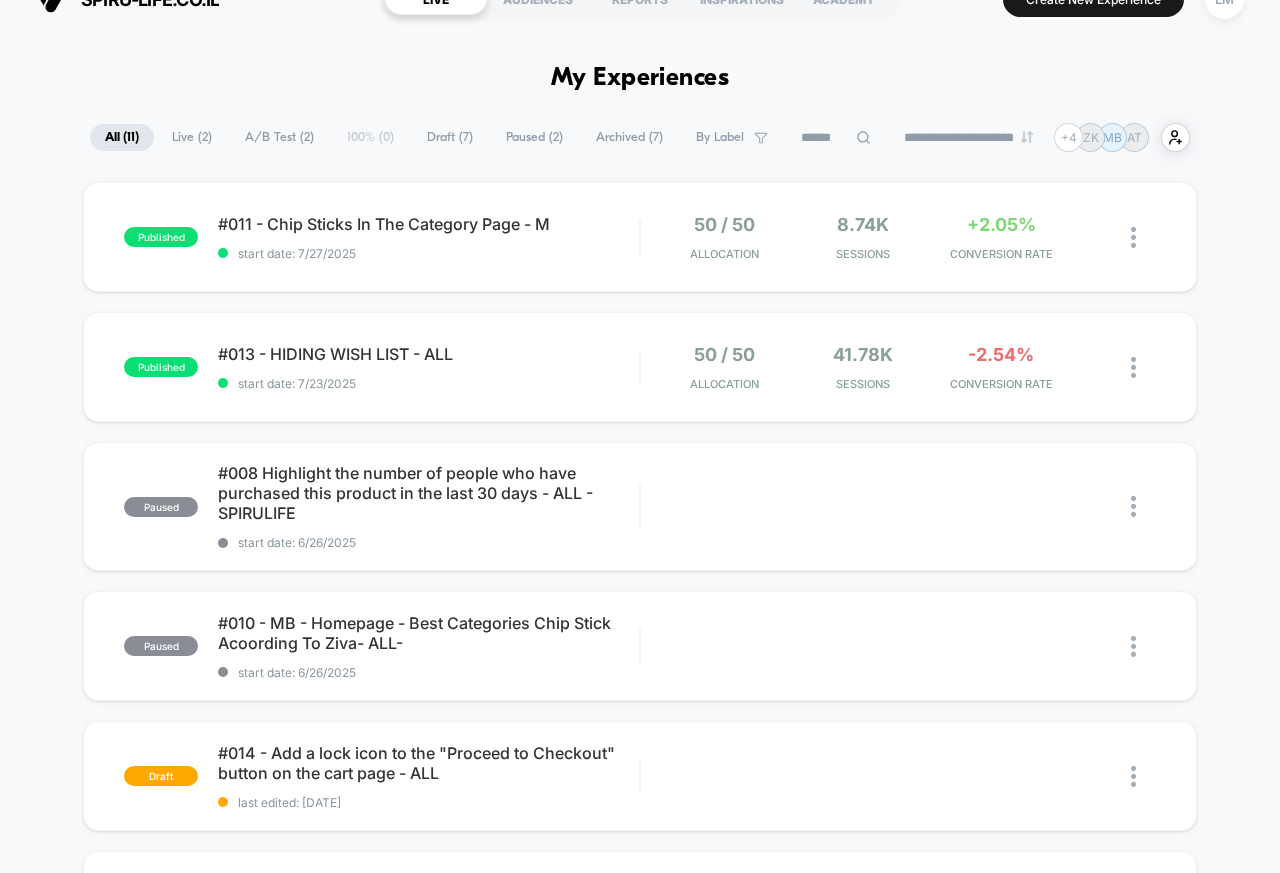 scroll, scrollTop: 0, scrollLeft: 0, axis: both 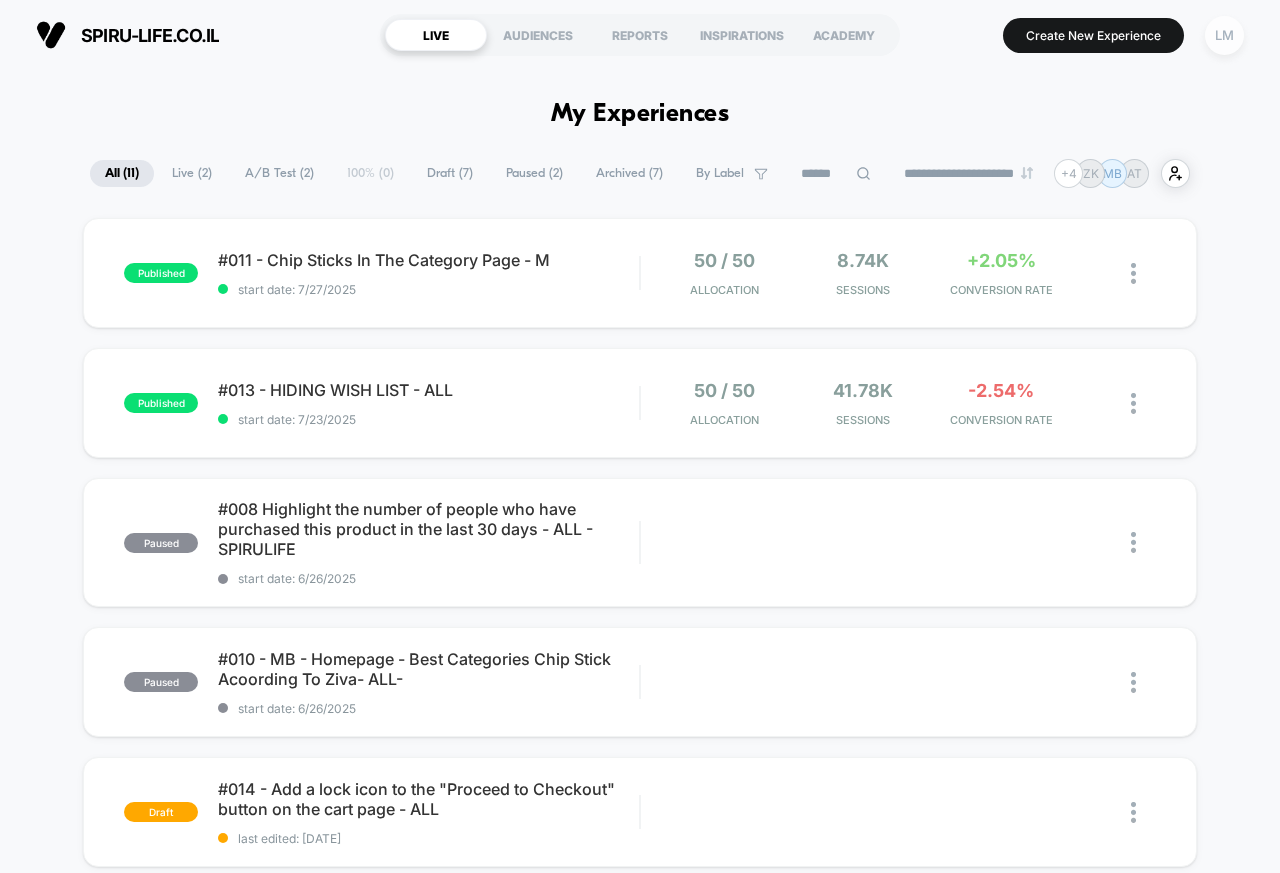 click on "LM" at bounding box center (1224, 35) 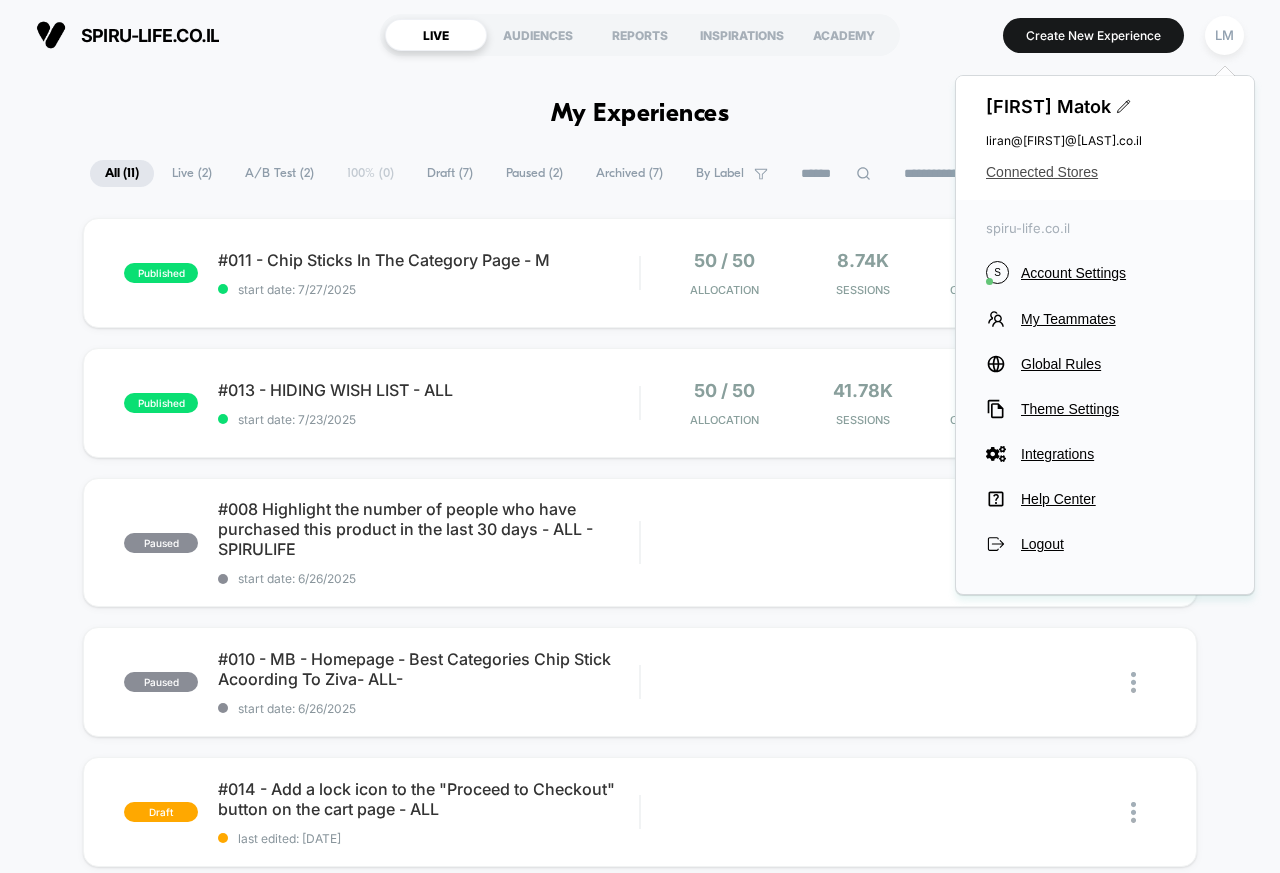 click on "Connected Stores" at bounding box center (1105, 172) 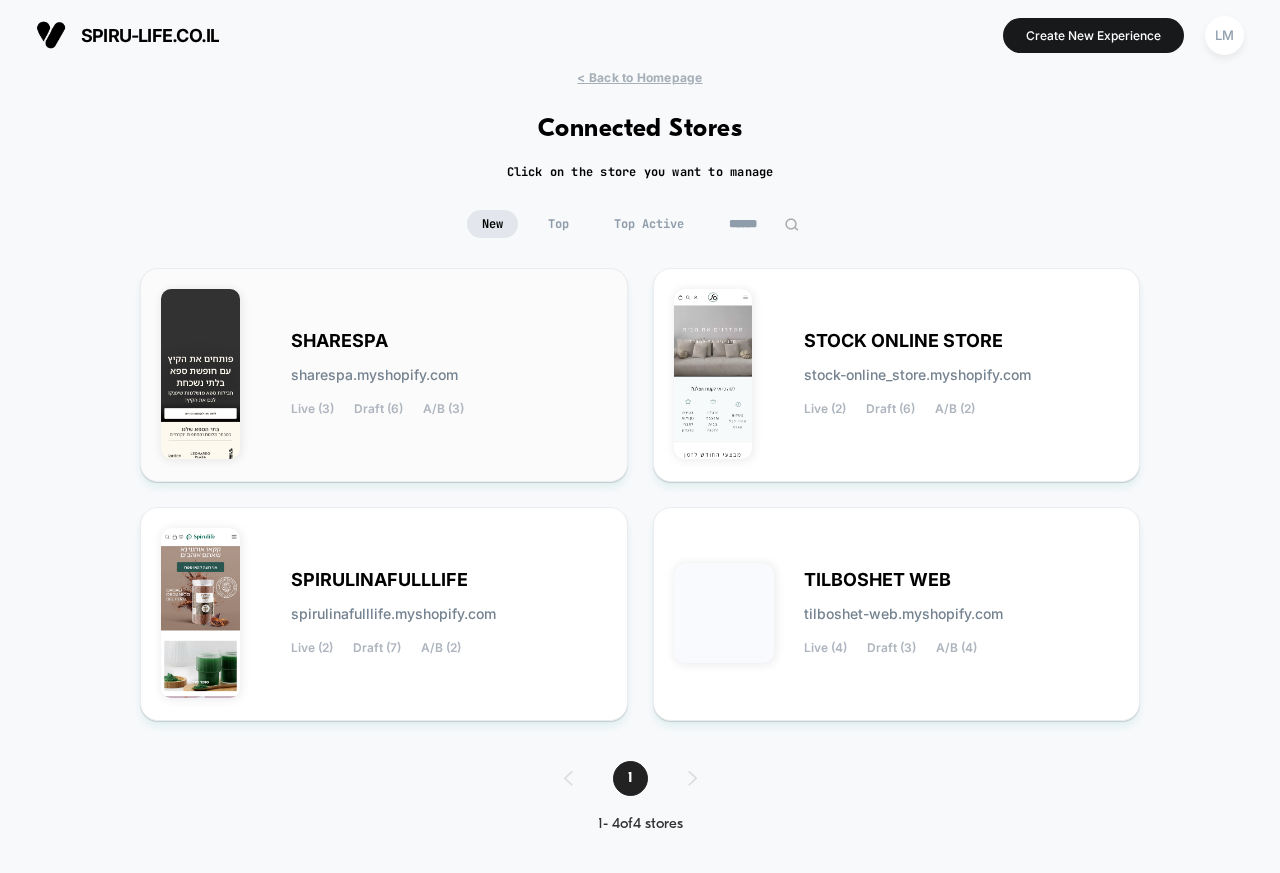 click at bounding box center (200, 374) 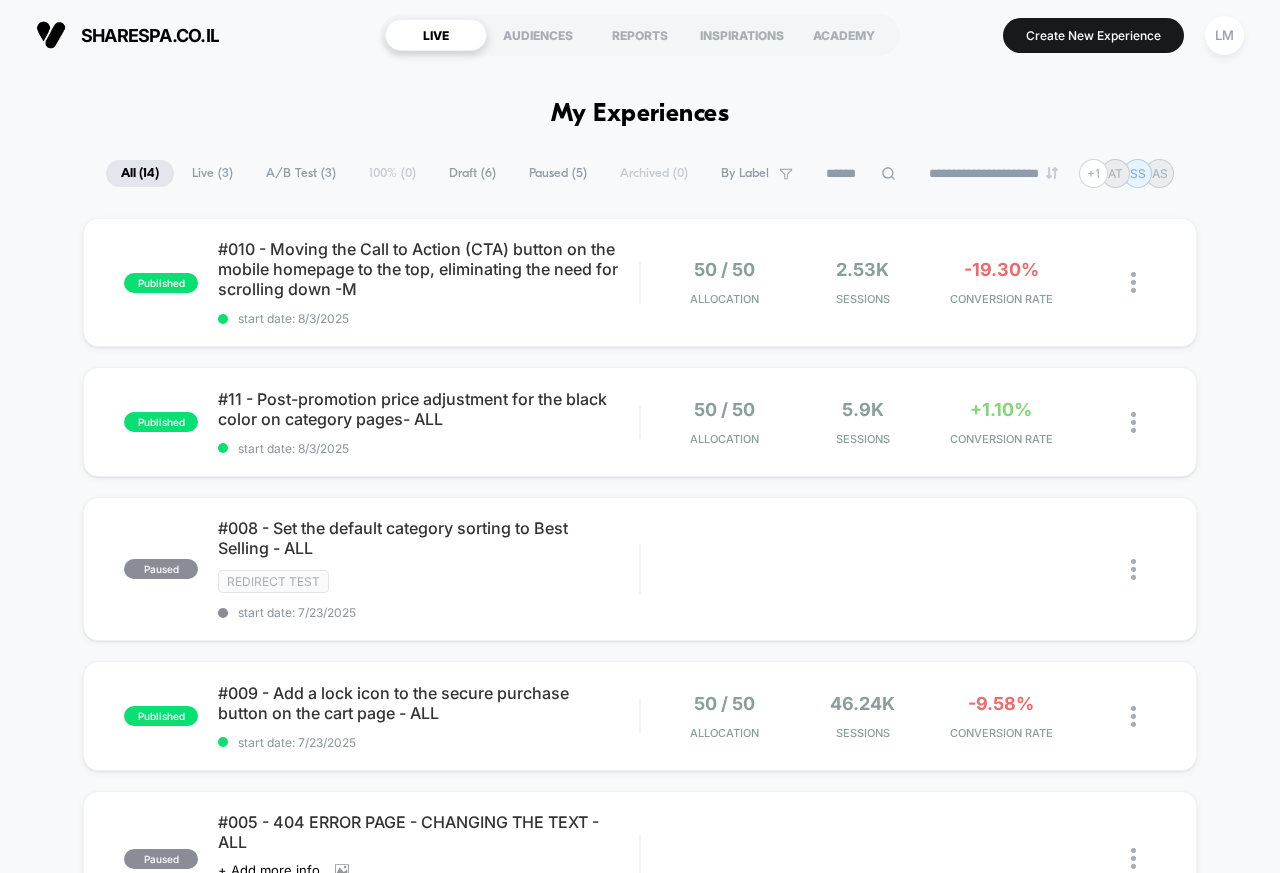 click on "published #010 - Moving the Call to Action (CTA) button on the mobile homepage to the top, eliminating the need for scrolling down -M start date: 8/3/2025 50 / 50 Allocation 2.53k Sessions -19.30% CONVERSION RATE published #11 - Post-promotion price adjustment for the black color on category pages- ALL start date: 8/3/2025 50 / 50 Allocation 5.9k Sessions +1.10% CONVERSION RATE paused #008 - Set the default category sorting to Best Selling - ALL Redirect Test start date: 7/23/2025 Edit Duplicate Preview Start published #009 - Add a lock icon to the secure purchase button on the cart page - ALL start date: 7/23/2025 50 / 50 Allocation 46.24k Sessions -9.58% CONVERSION RATE paused #005 - 404 ERROR PAGE - CHANGING THE TEXT - ALL Click to view images Click to edit experience details + Add more info start date: 7/10/2025 Edit Duplicate Preview Start paused #003 - changing the text color of the compare at price -ALL start date: 7/7/2025 Edit Duplicate Preview Start paused #002- changing the add to cart button - M" at bounding box center [640, 1077] 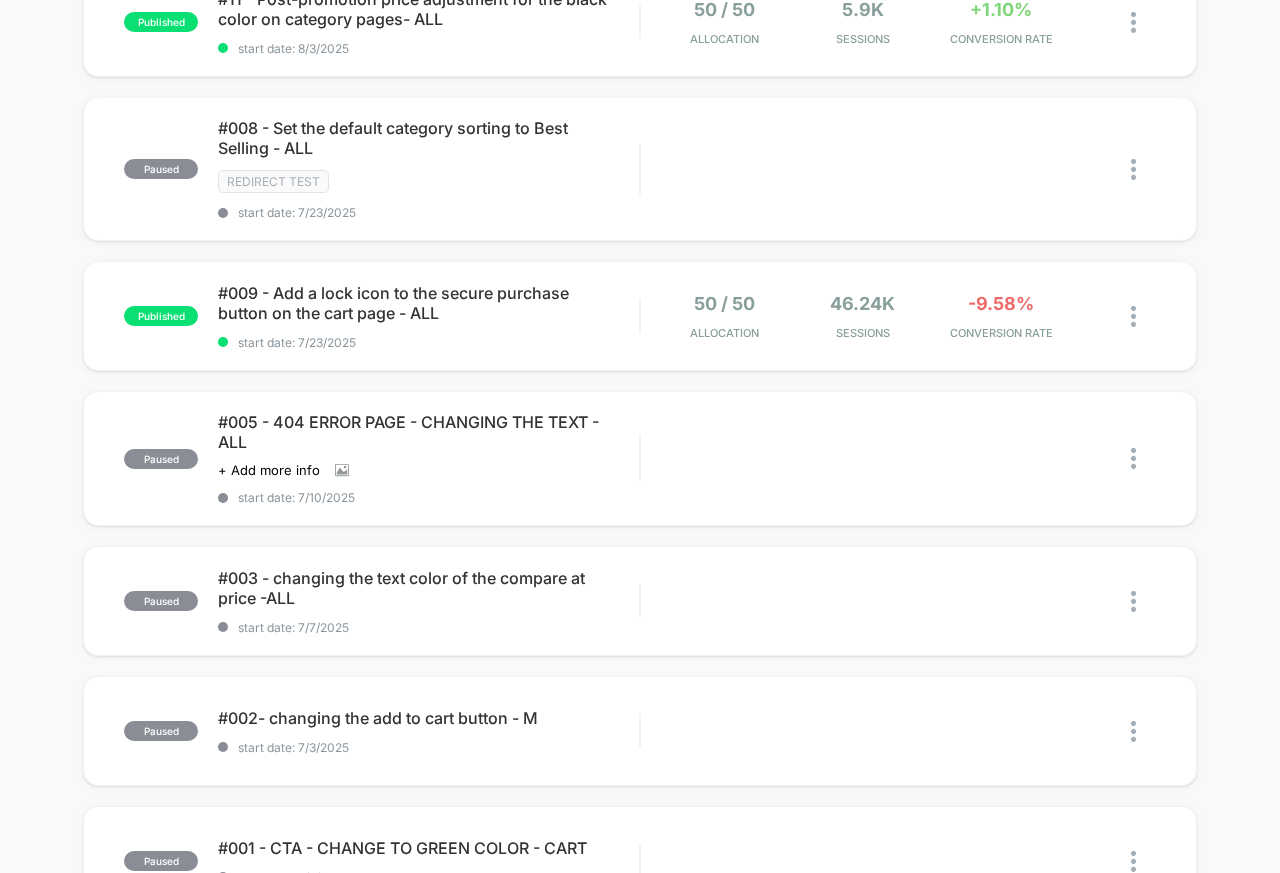 scroll, scrollTop: 120, scrollLeft: 0, axis: vertical 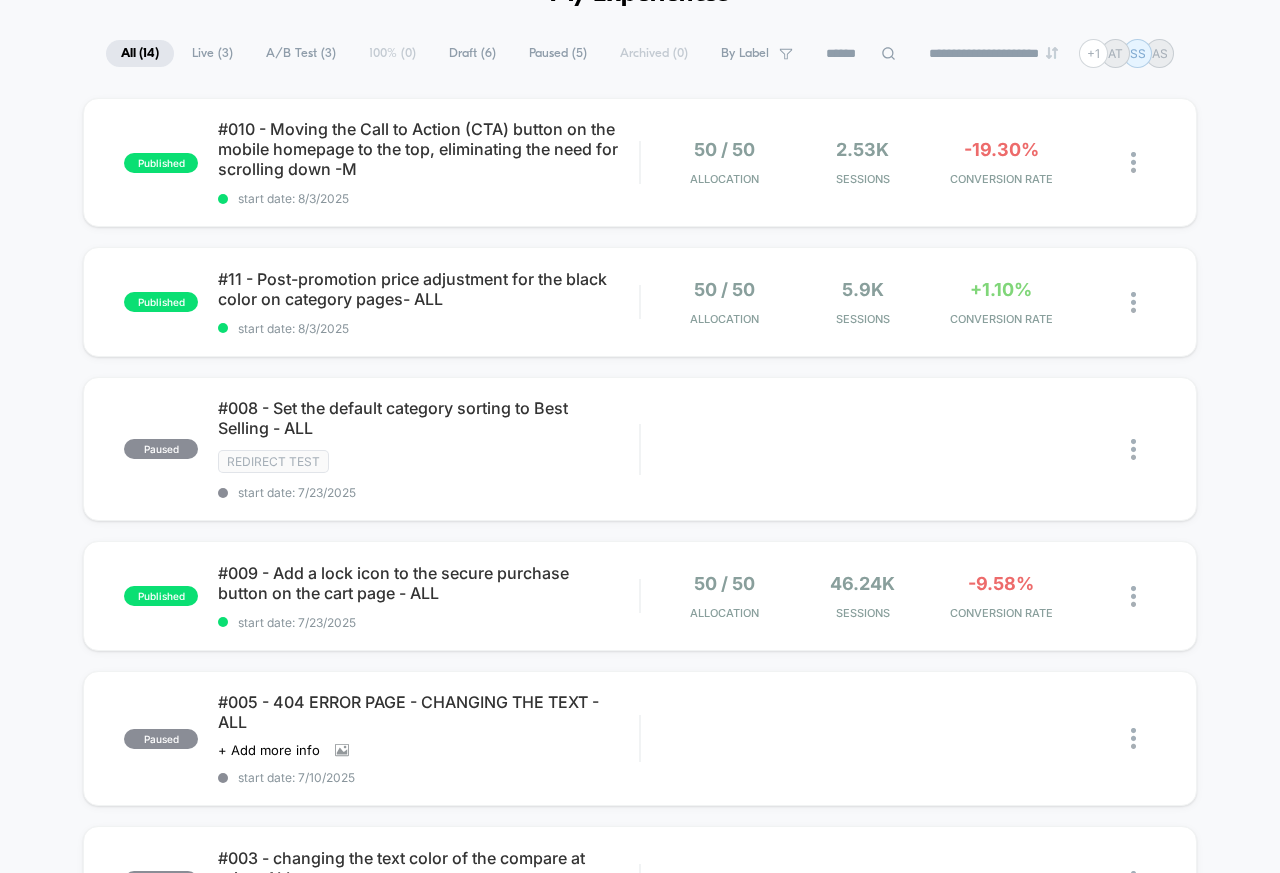 click on "**********" at bounding box center [640, 1808] 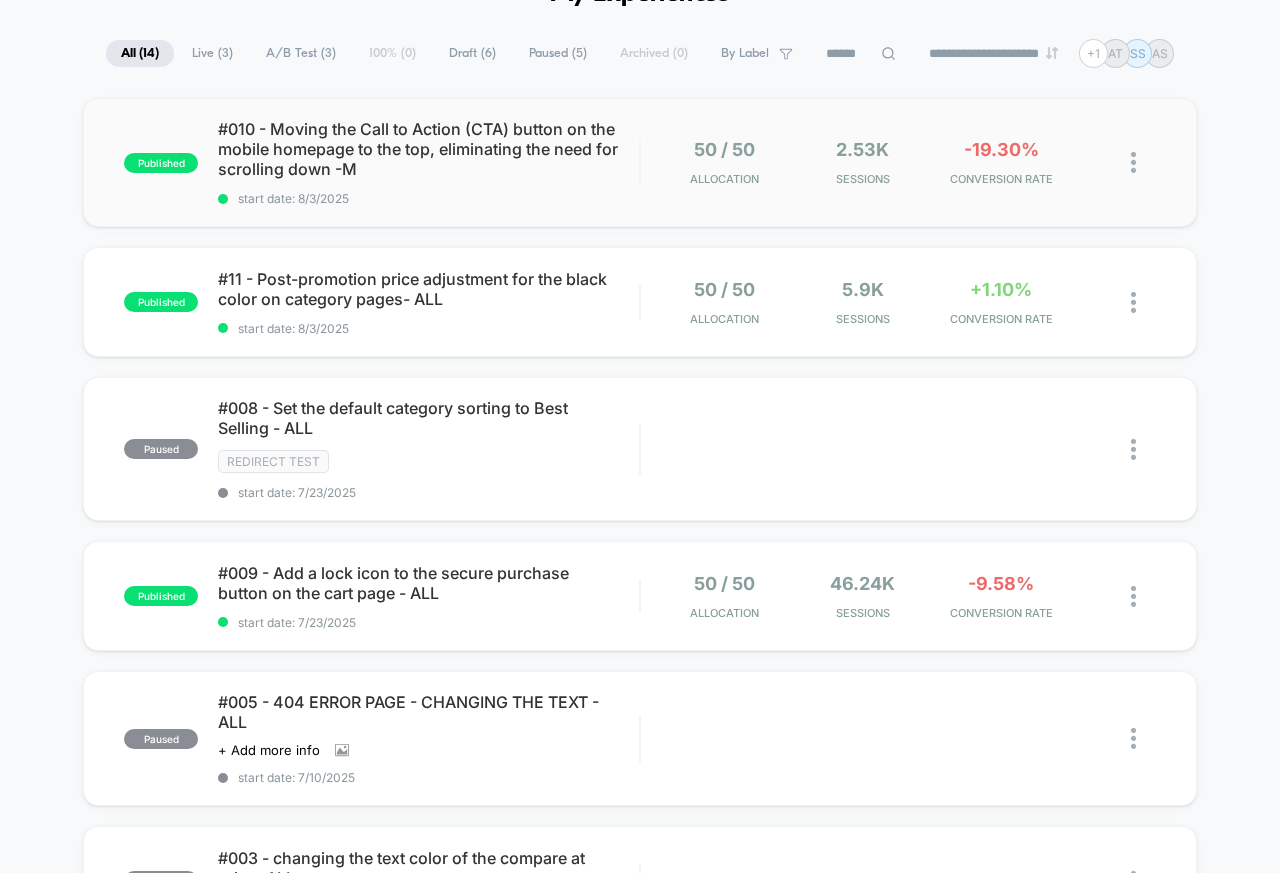 click on "#010 - Moving the Call to Action (CTA) button on the mobile homepage to the top, eliminating the need for scrolling down -M" at bounding box center [428, 149] 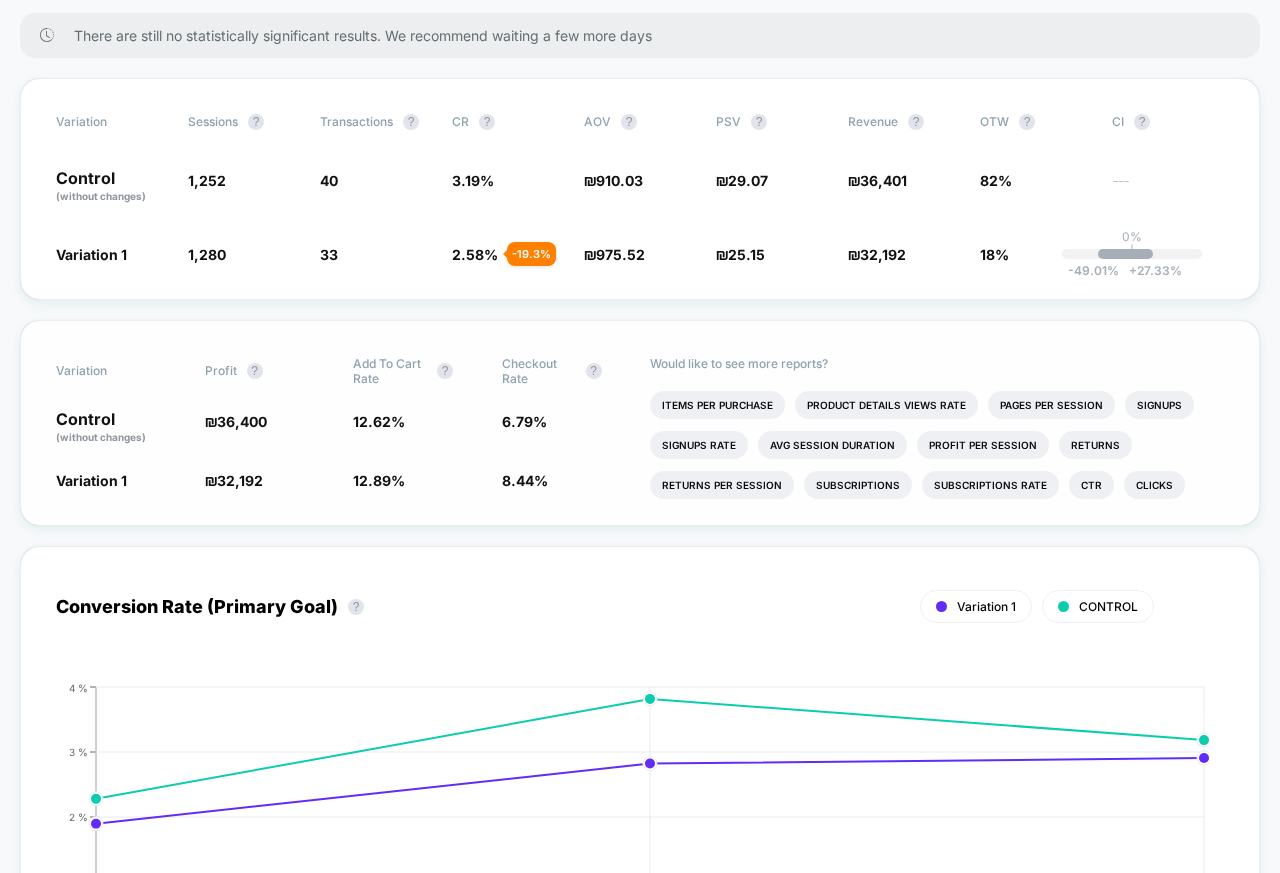 scroll, scrollTop: 600, scrollLeft: 0, axis: vertical 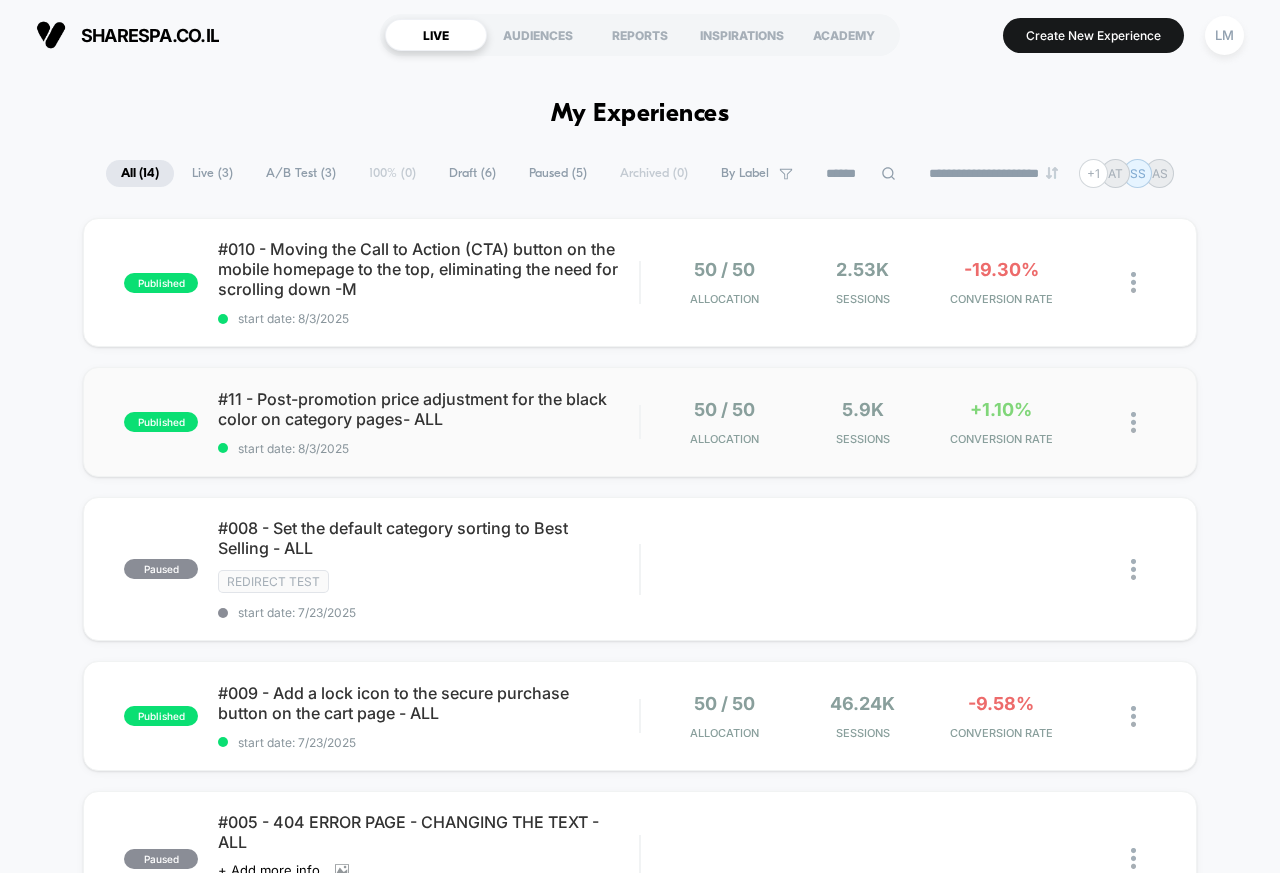 click on "published #11 - Post-promotion price adjustment for the black color on category pages- ALL start date: [DATE] 50 / 50 Allocation 5.9k Sessions +1.10% CONVERSION RATE" at bounding box center [640, 422] 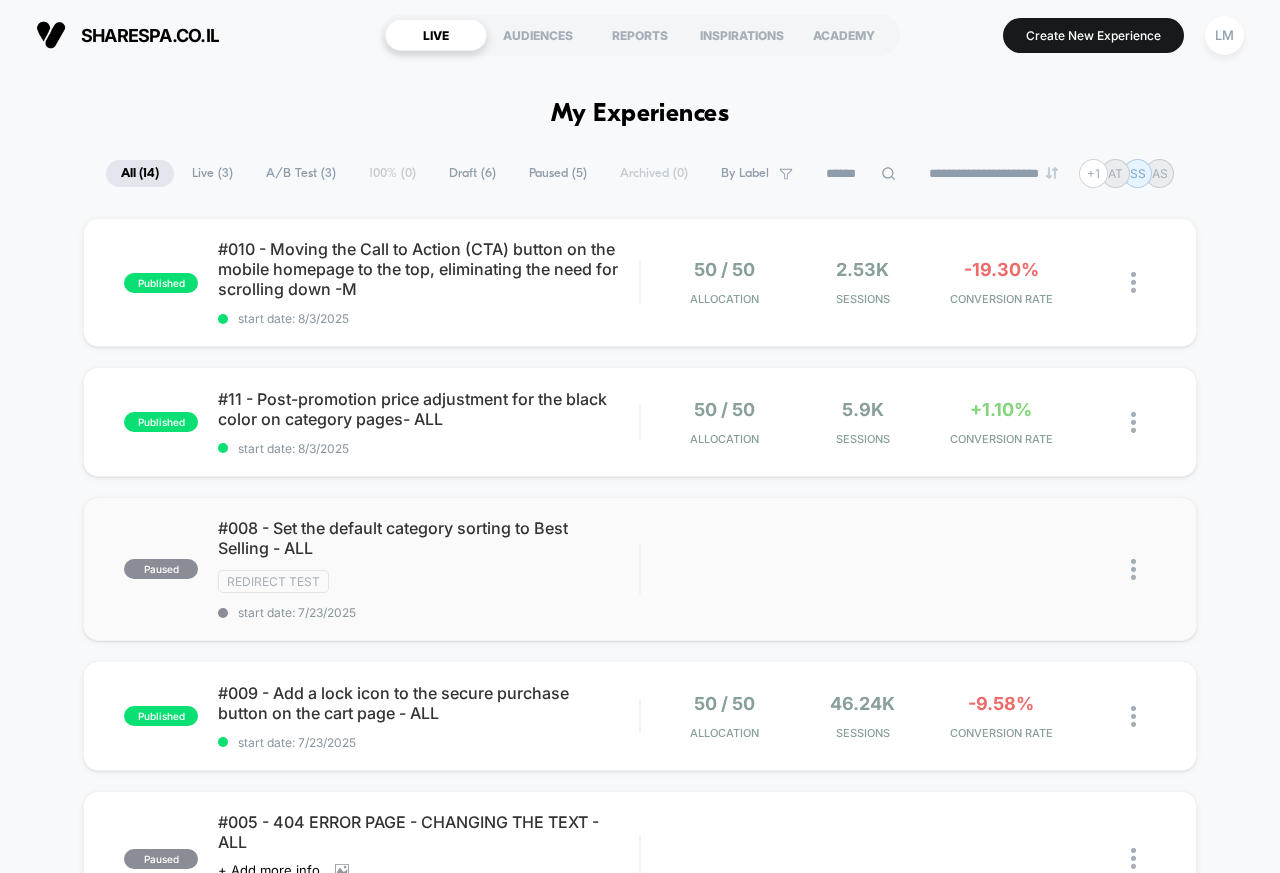 click on "#008 - Set the default category sorting to Best Selling - ALL" at bounding box center [428, 538] 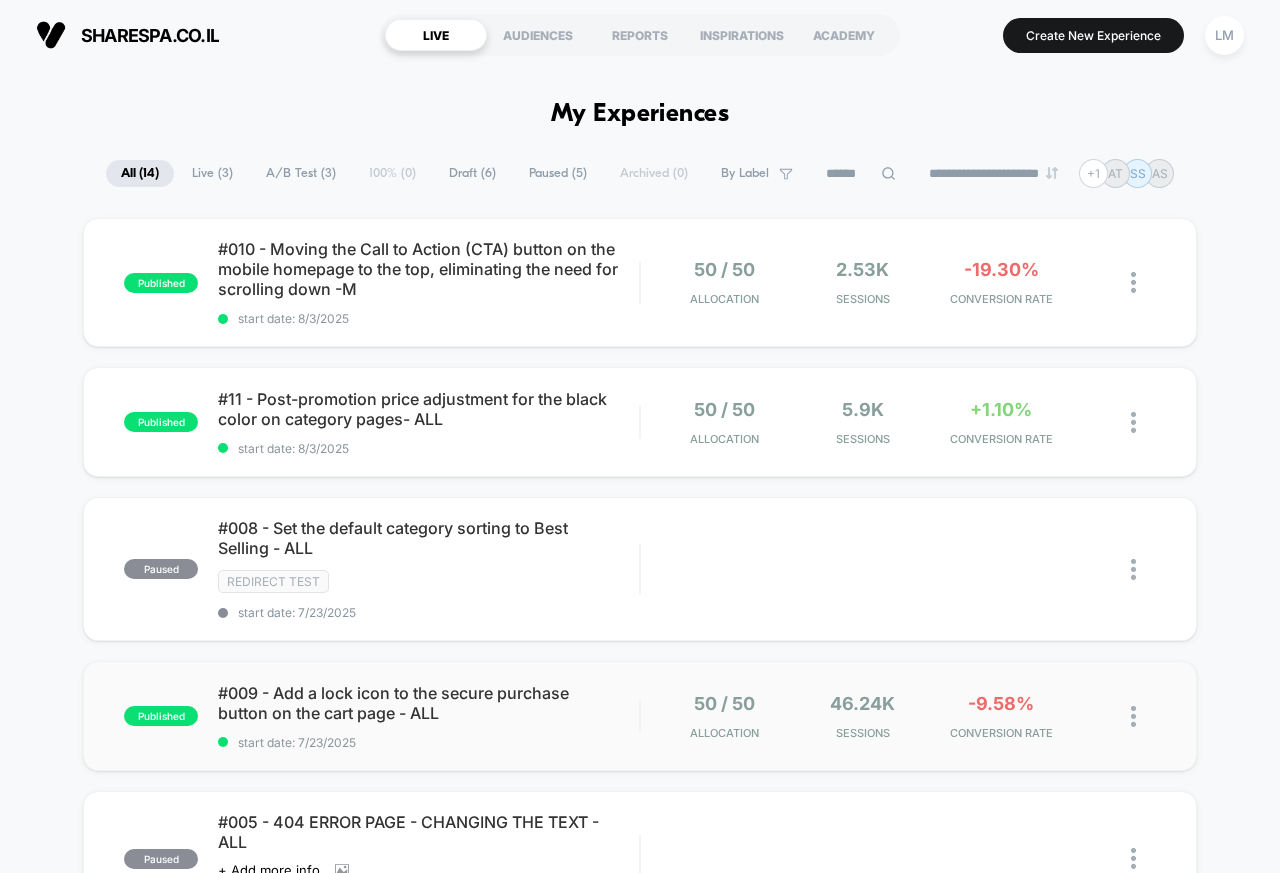 click on "#009 - Add a lock icon to the secure purchase button on the cart page - ALL" at bounding box center (428, 703) 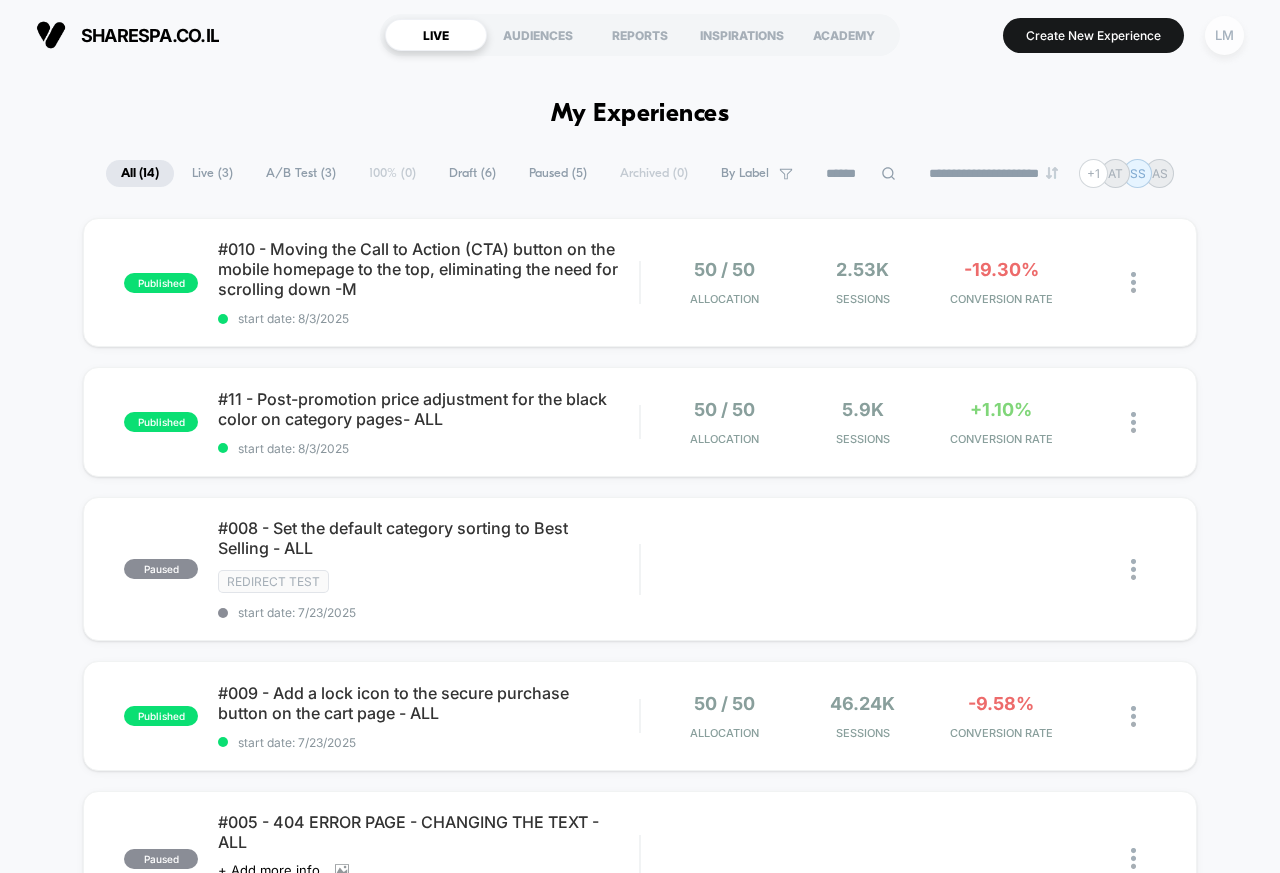 click on "LM" at bounding box center [1224, 35] 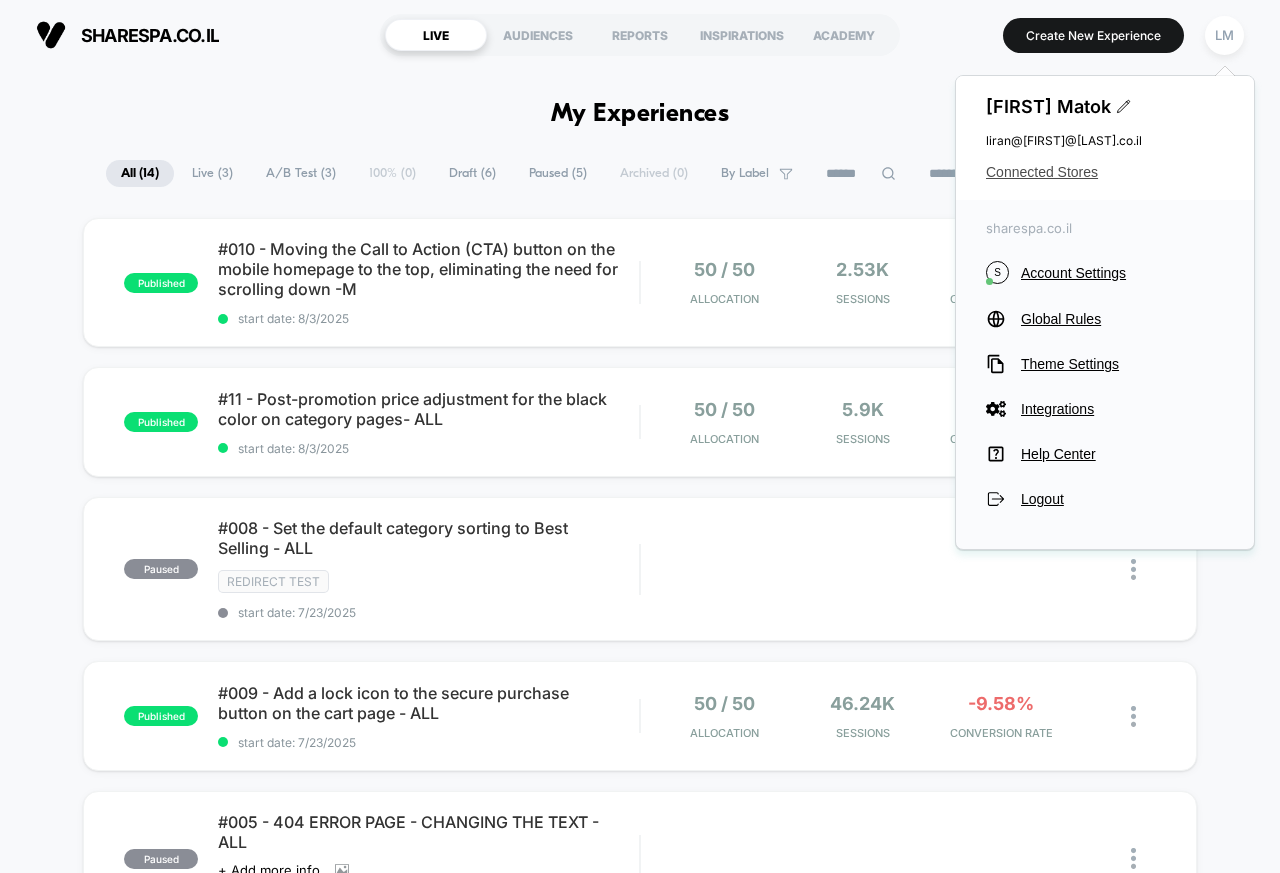 click on "Connected Stores" at bounding box center (1105, 172) 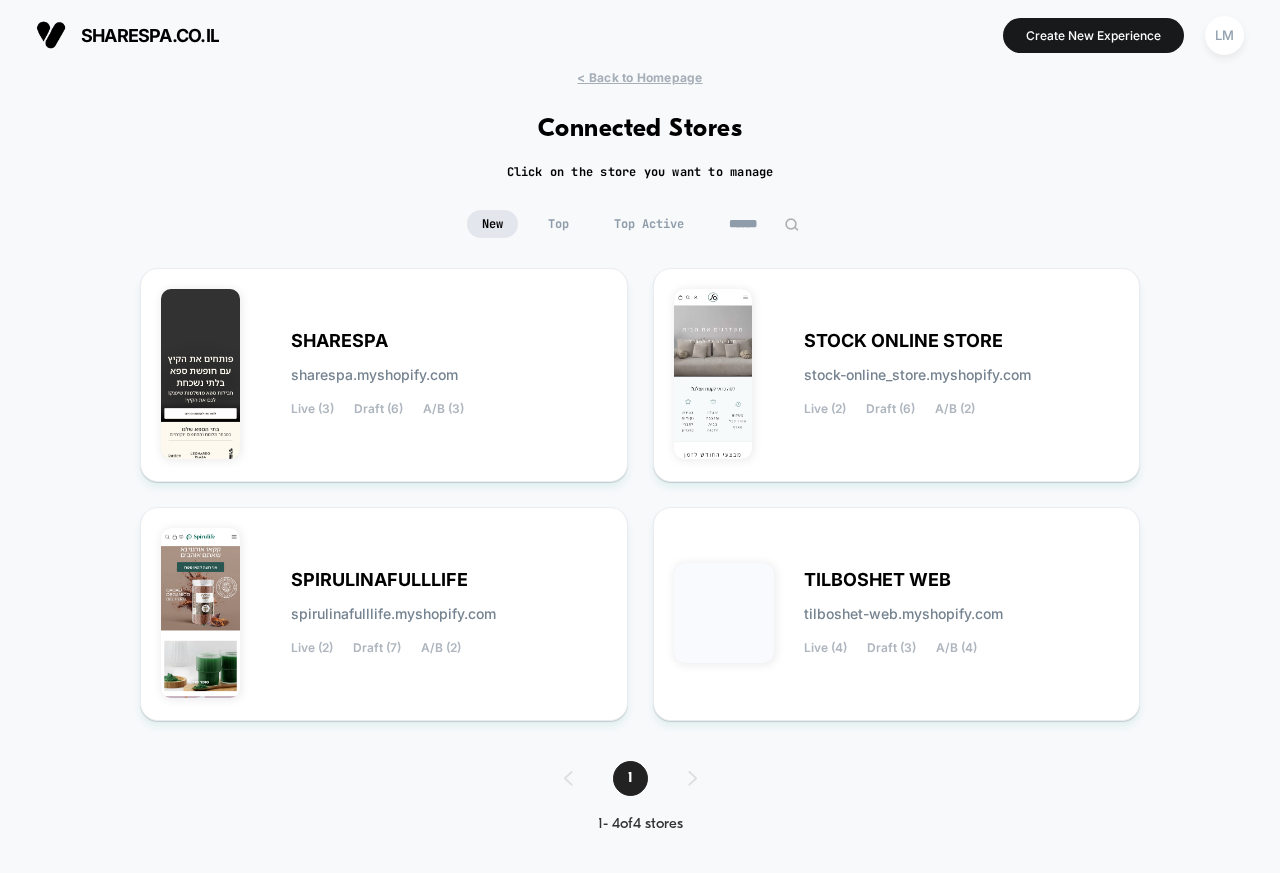 click on "< Back to Homepage Connected Stores Click on the store you want to manage New Top Top Active SHARESPA sharespa.myshopify.com Live (3) Draft (6) A/B (3) STOCK ONLINE STORE stock-online_store.myshopify.com Live (2) Draft (6) A/B (2) SPIRULINAFULLLIFE spirulinafulllife.myshopify.com Live (2) Draft (7) A/B (2) TILBOSHET WEB tilboshet-web.myshopify.com Live (4) Draft (3) A/B (4) 1 1  -   4  of  4   stores 1 1  -   4  of  4   stores" at bounding box center (640, 466) 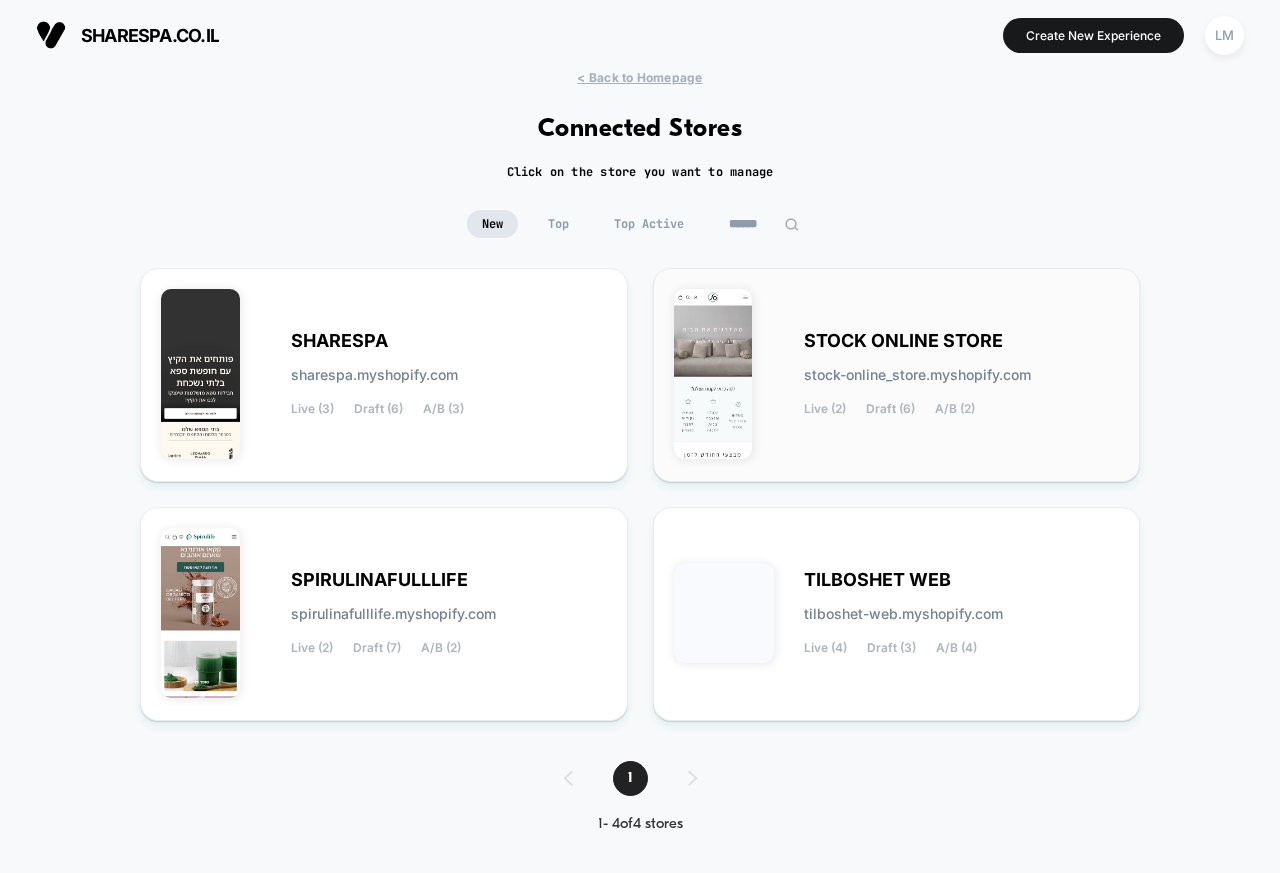 click on "STOCK ONLINE STORE" at bounding box center (903, 341) 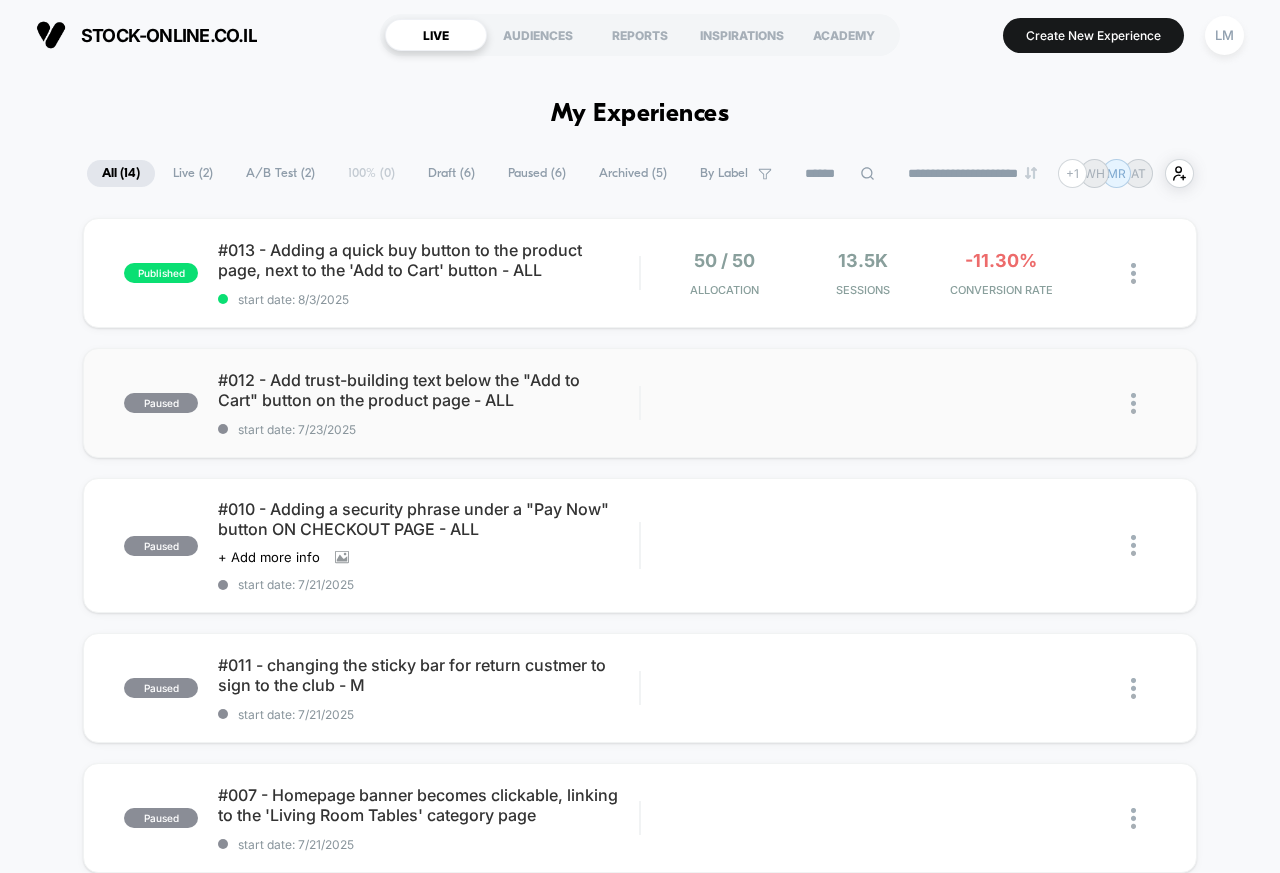 click on "paused #012 - Add trust-building text below the "Add to Cart" button on the product page - ALL start date: [DATE] Edit Duplicate Preview Start" at bounding box center [640, 403] 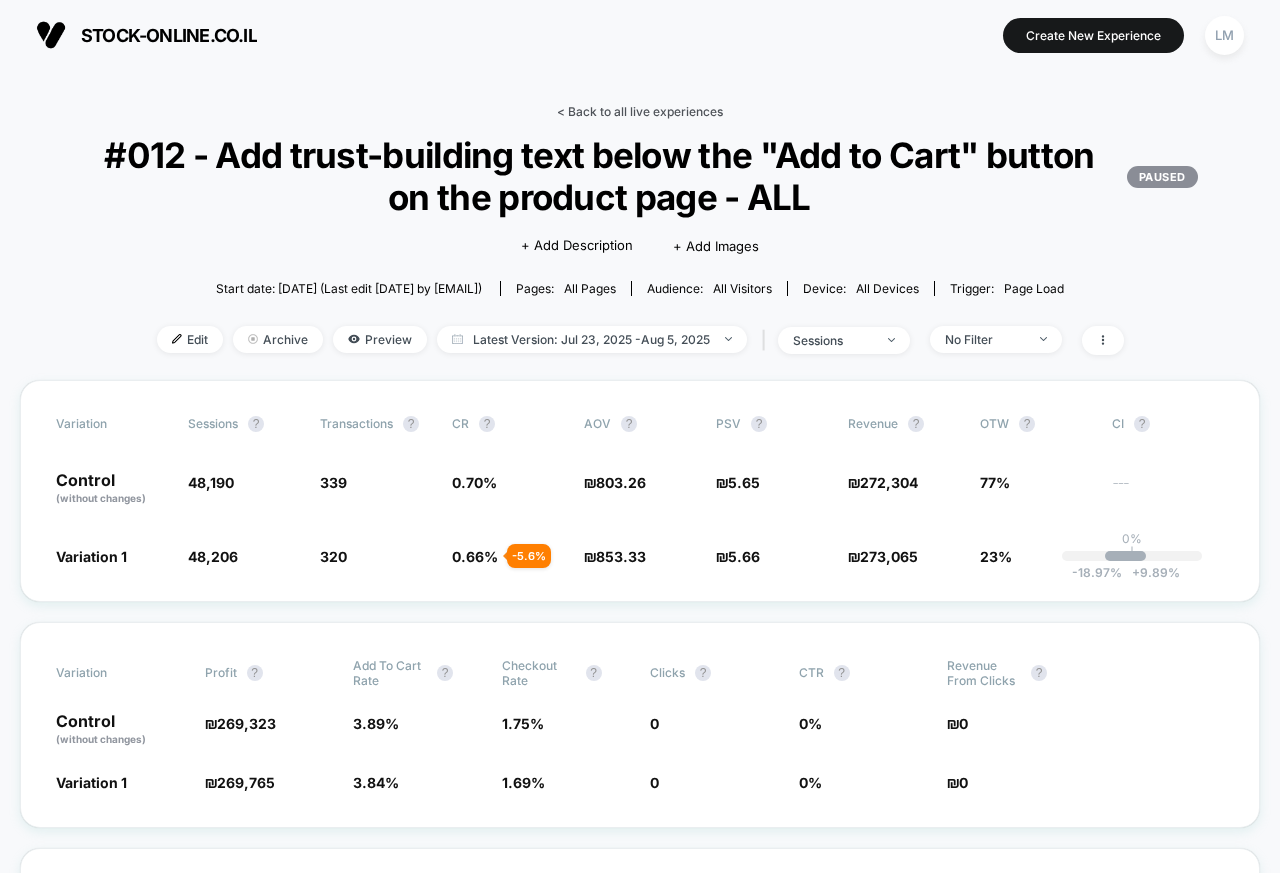 click on "< Back to all live experiences" at bounding box center [640, 111] 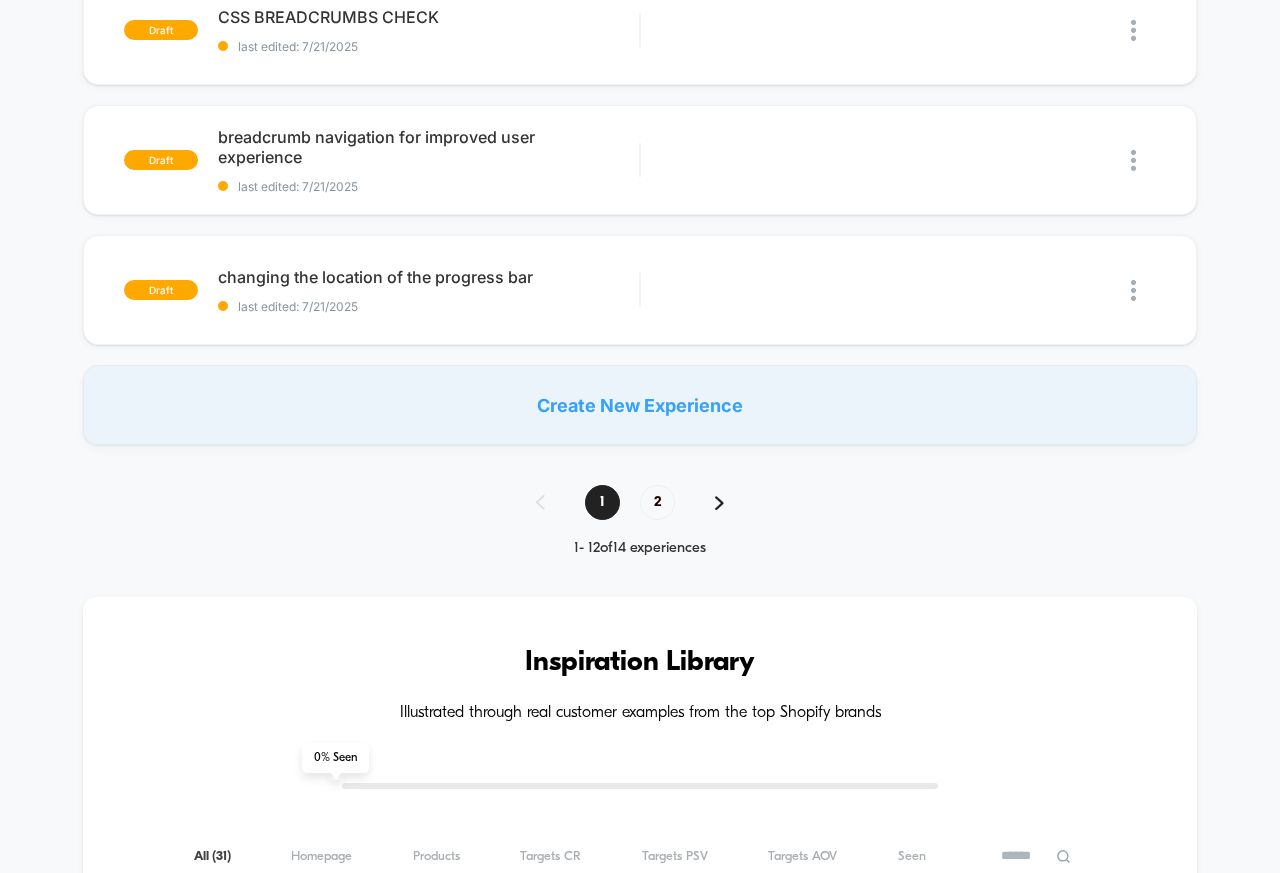 scroll, scrollTop: 1440, scrollLeft: 0, axis: vertical 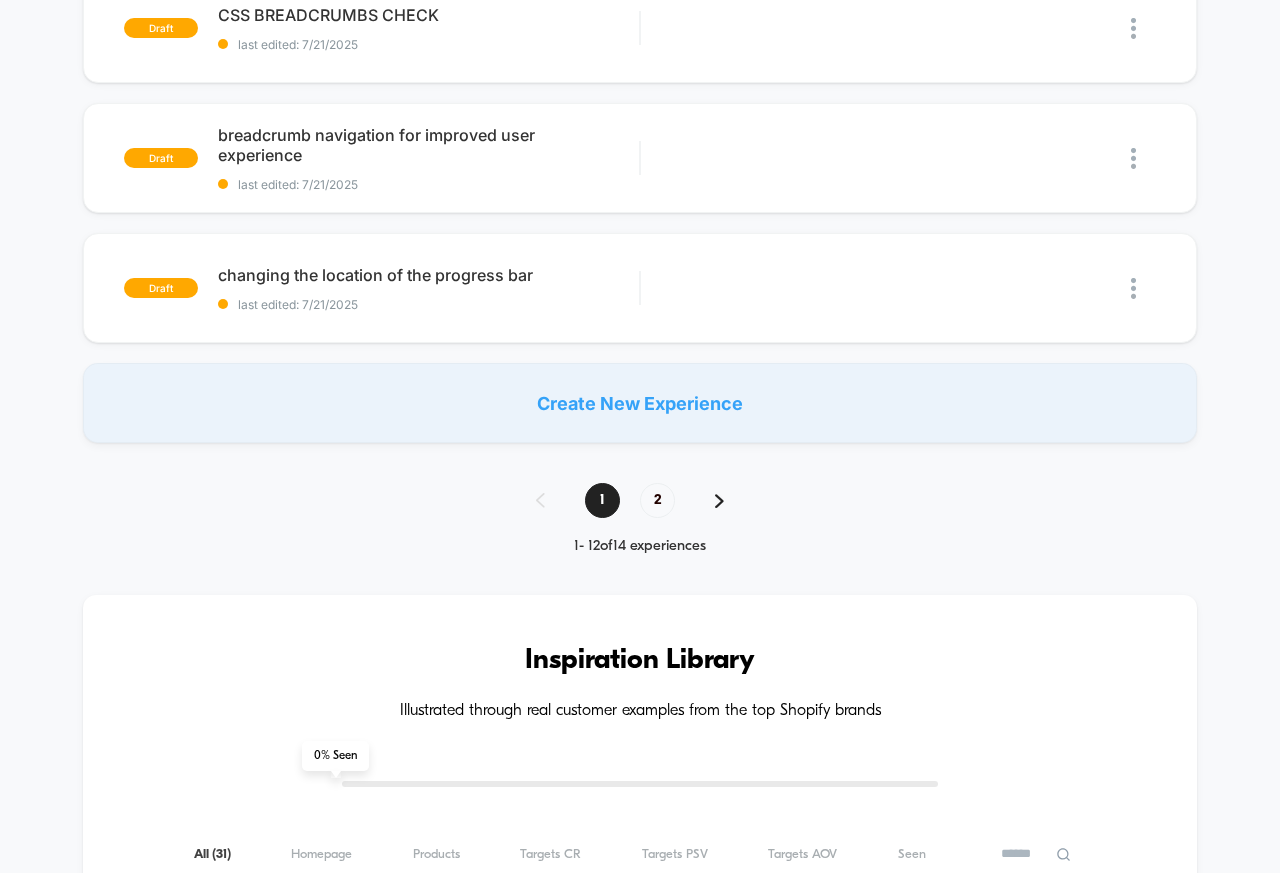 click on "1 2" at bounding box center (640, 500) 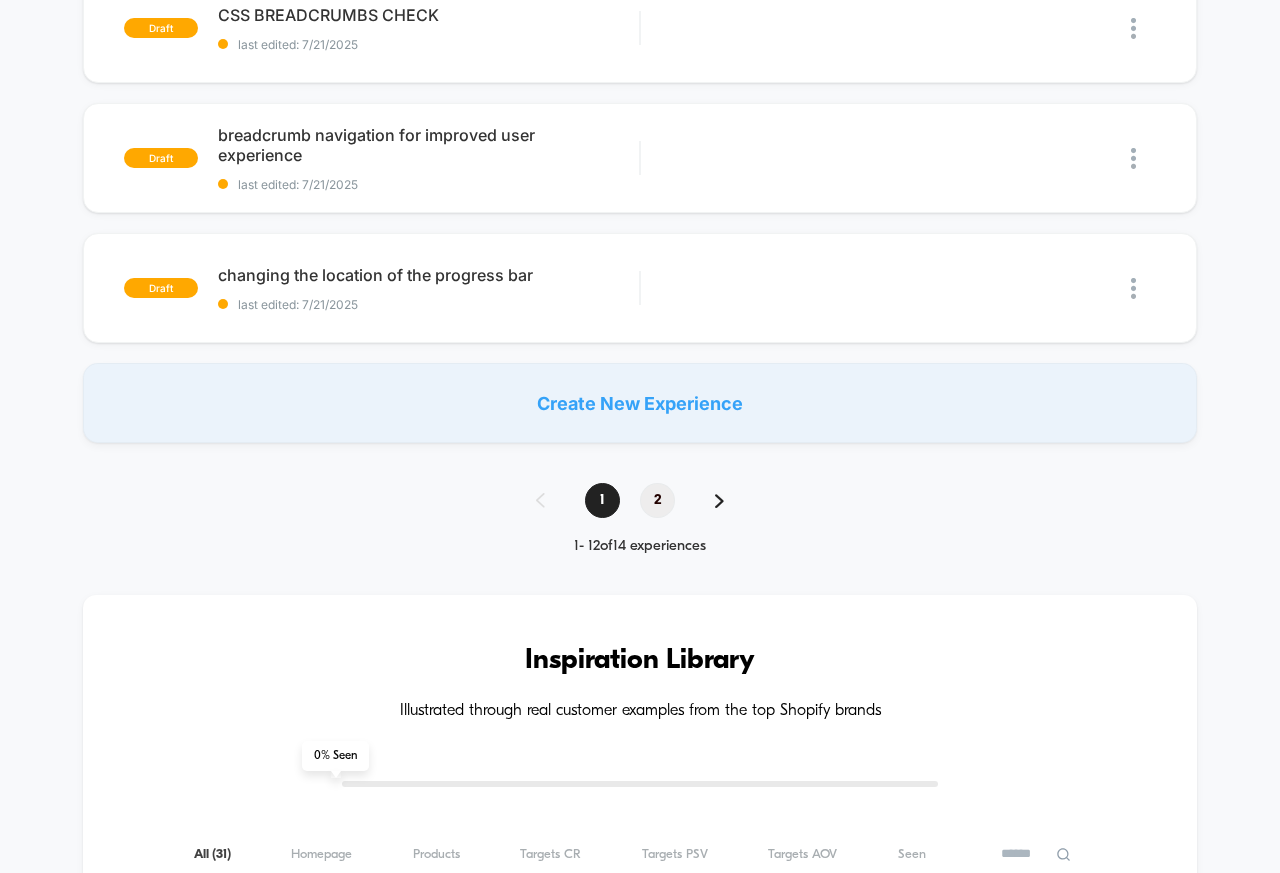 click on "2" at bounding box center [657, 500] 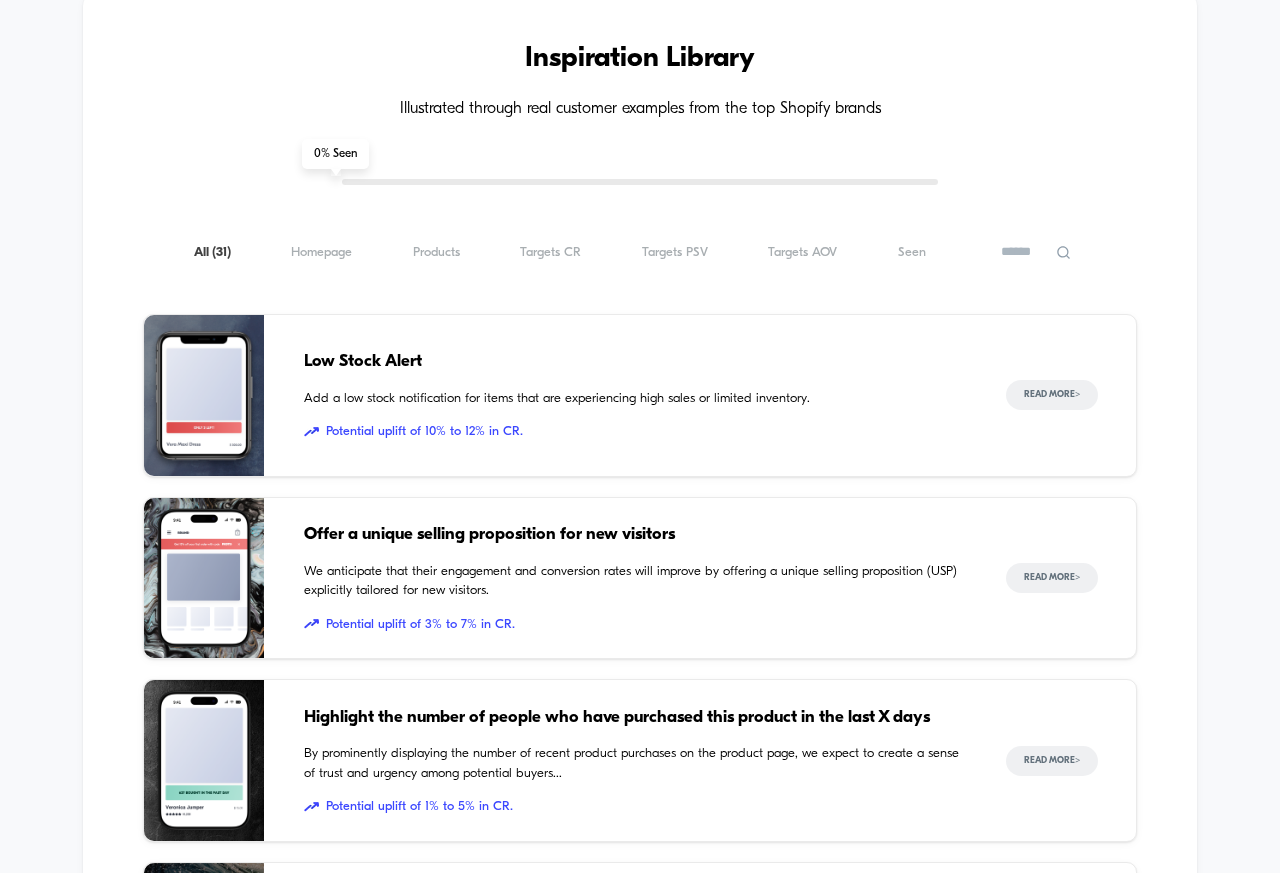 scroll, scrollTop: 720, scrollLeft: 0, axis: vertical 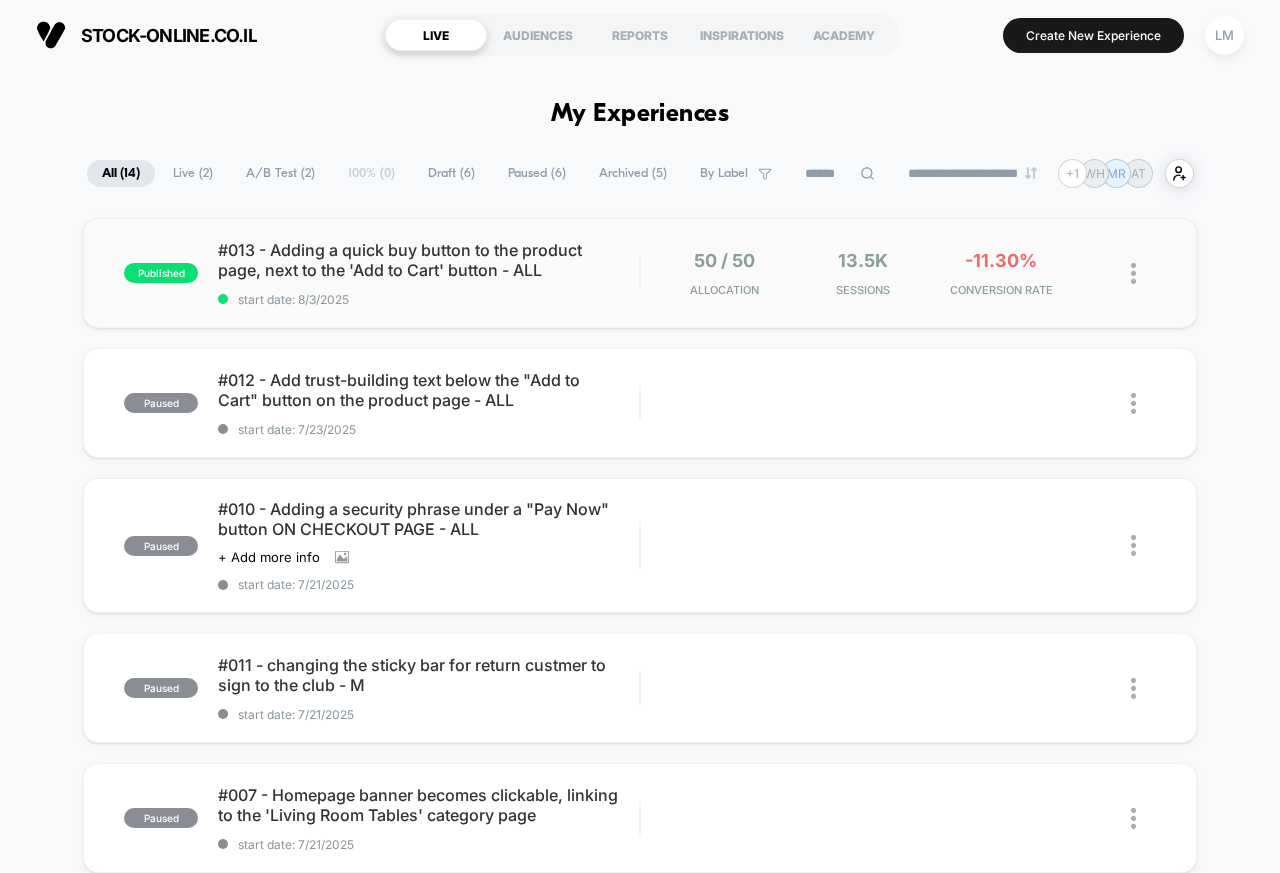 click on "#013 - Adding a quick buy button to the product page, next to the 'Add to Cart' button - ALL" at bounding box center [428, 260] 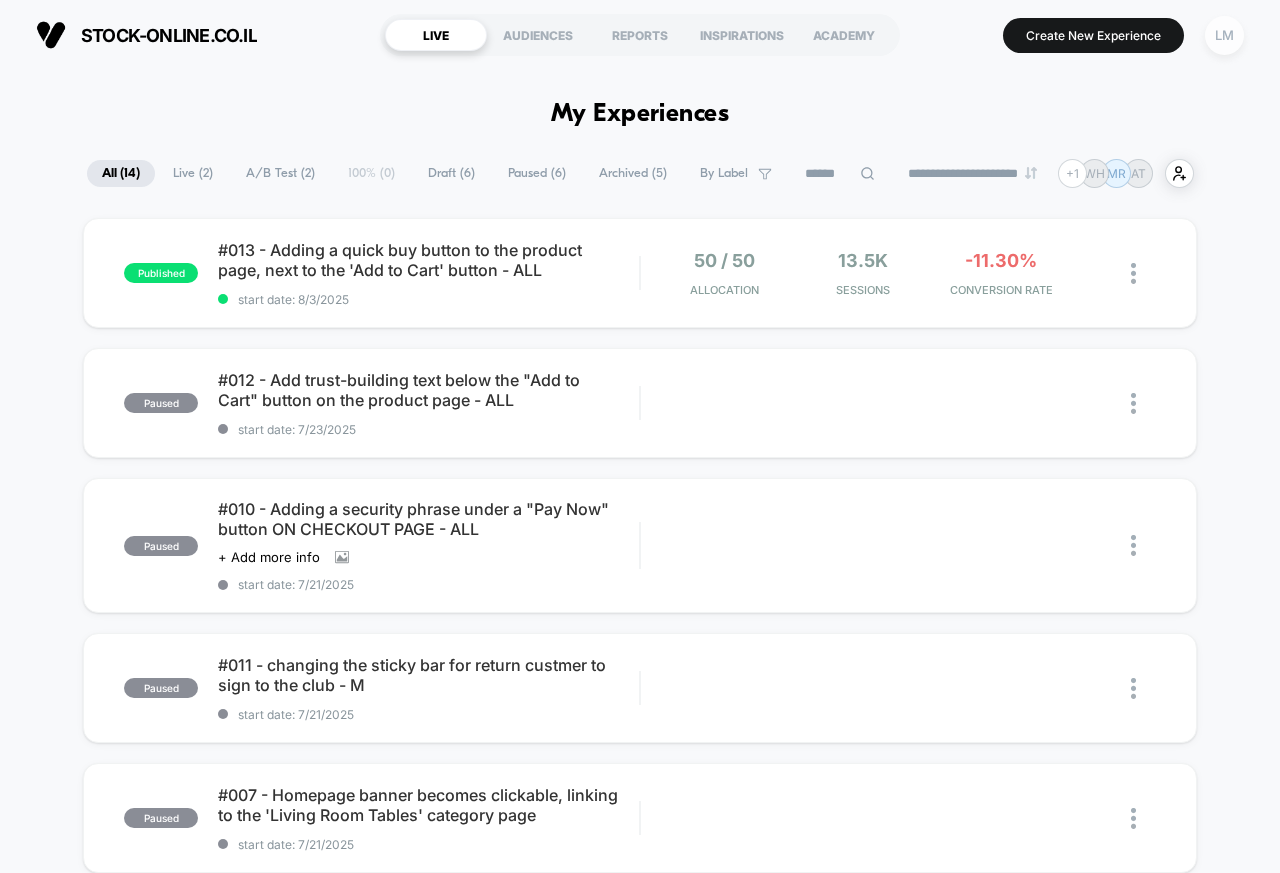 click on "LM" at bounding box center (1224, 35) 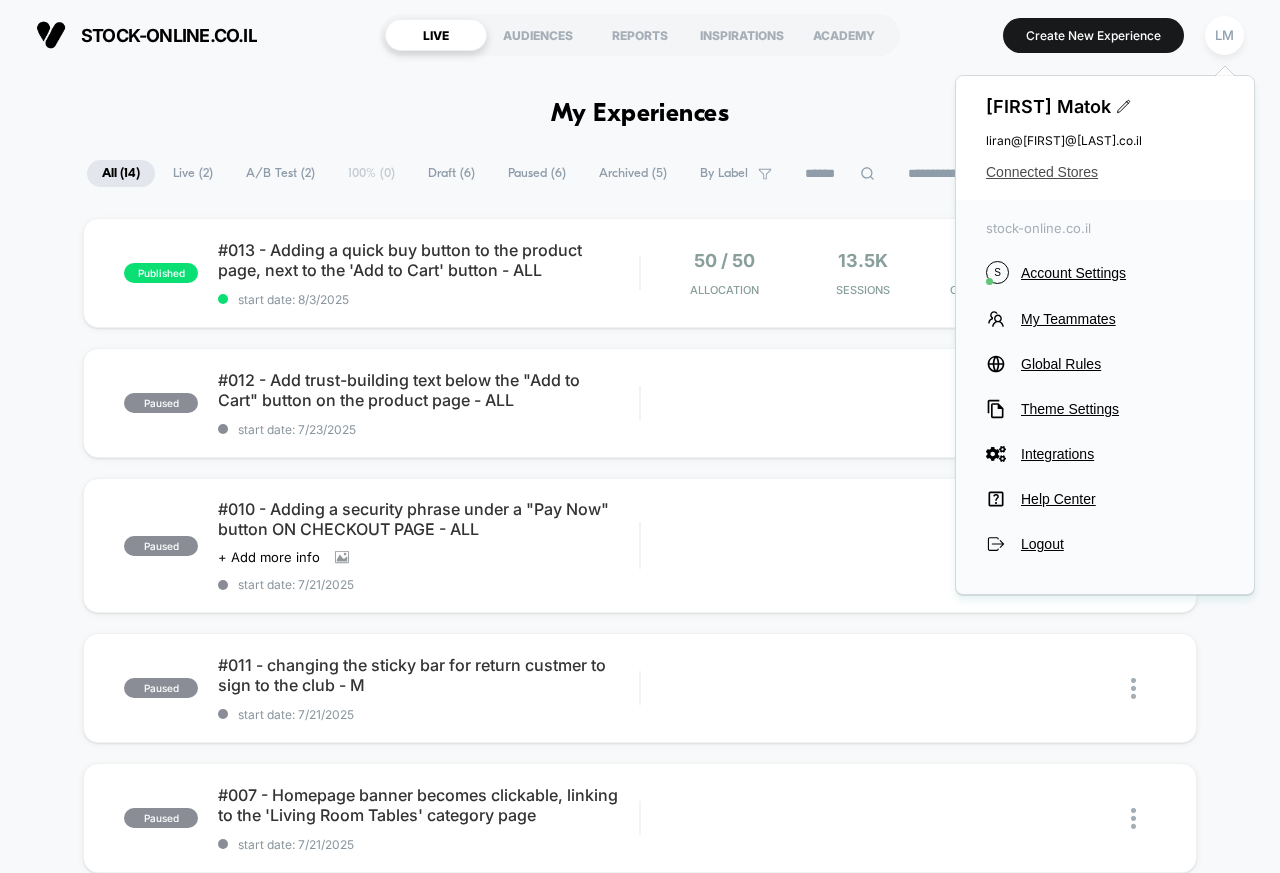 click on "Connected Stores" at bounding box center [1105, 172] 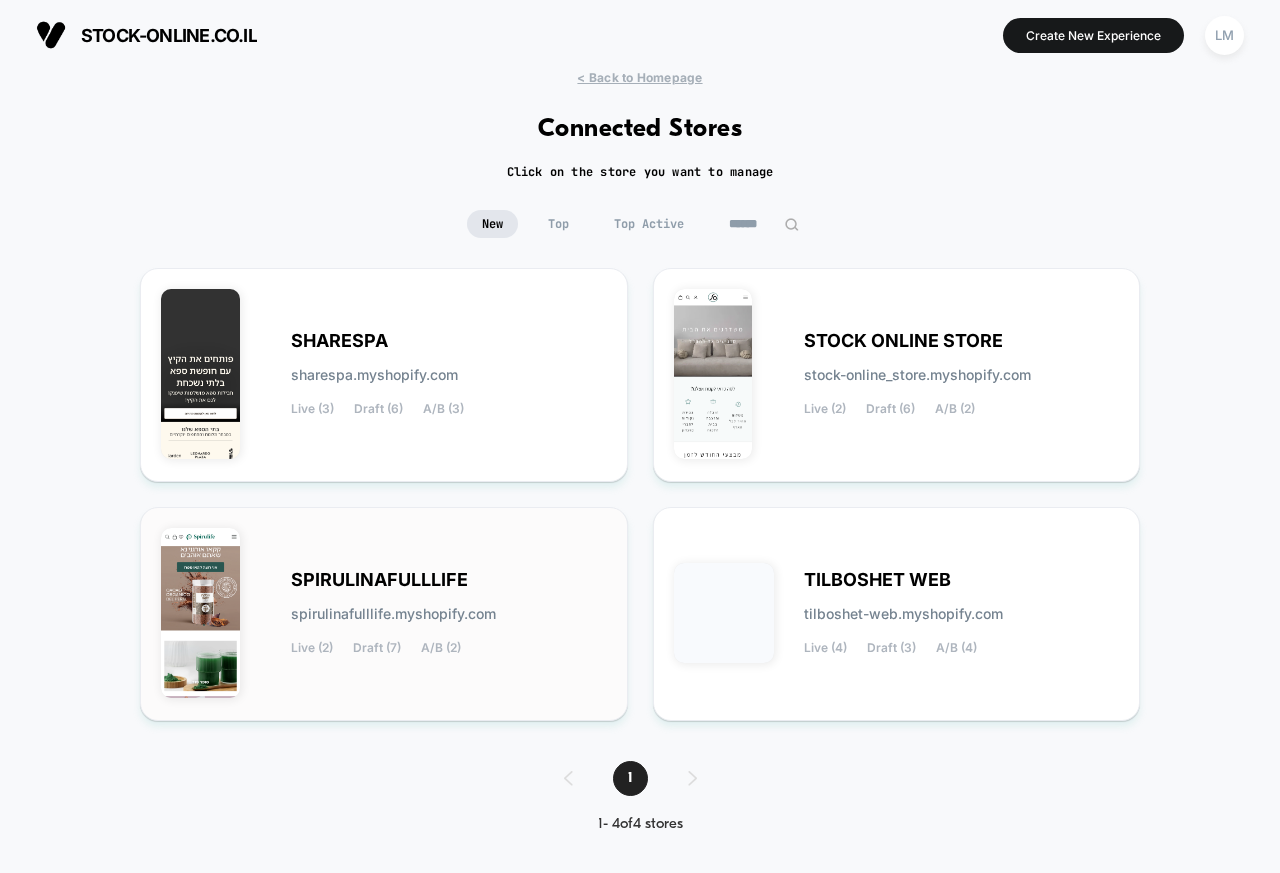 click at bounding box center [200, 613] 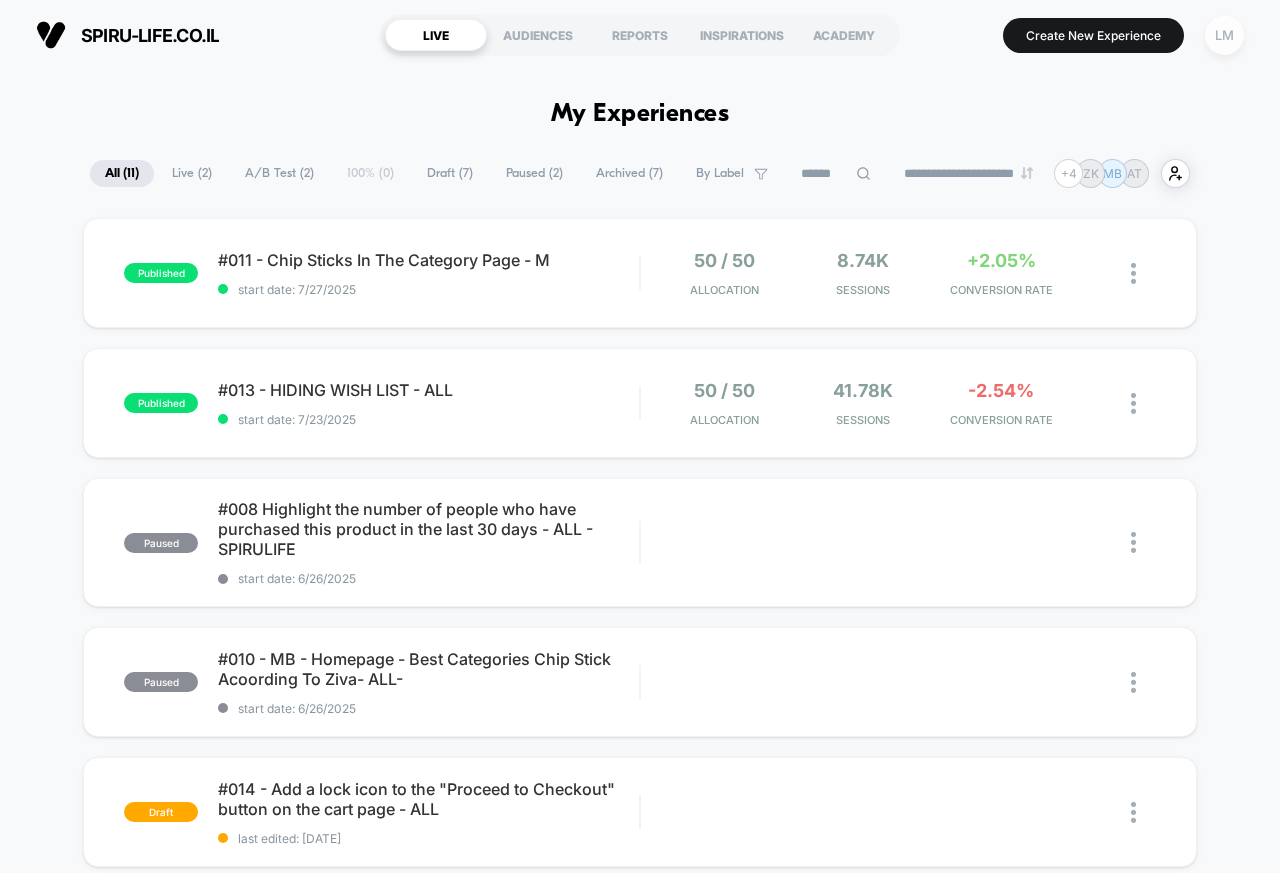 click on "LM" at bounding box center (1224, 35) 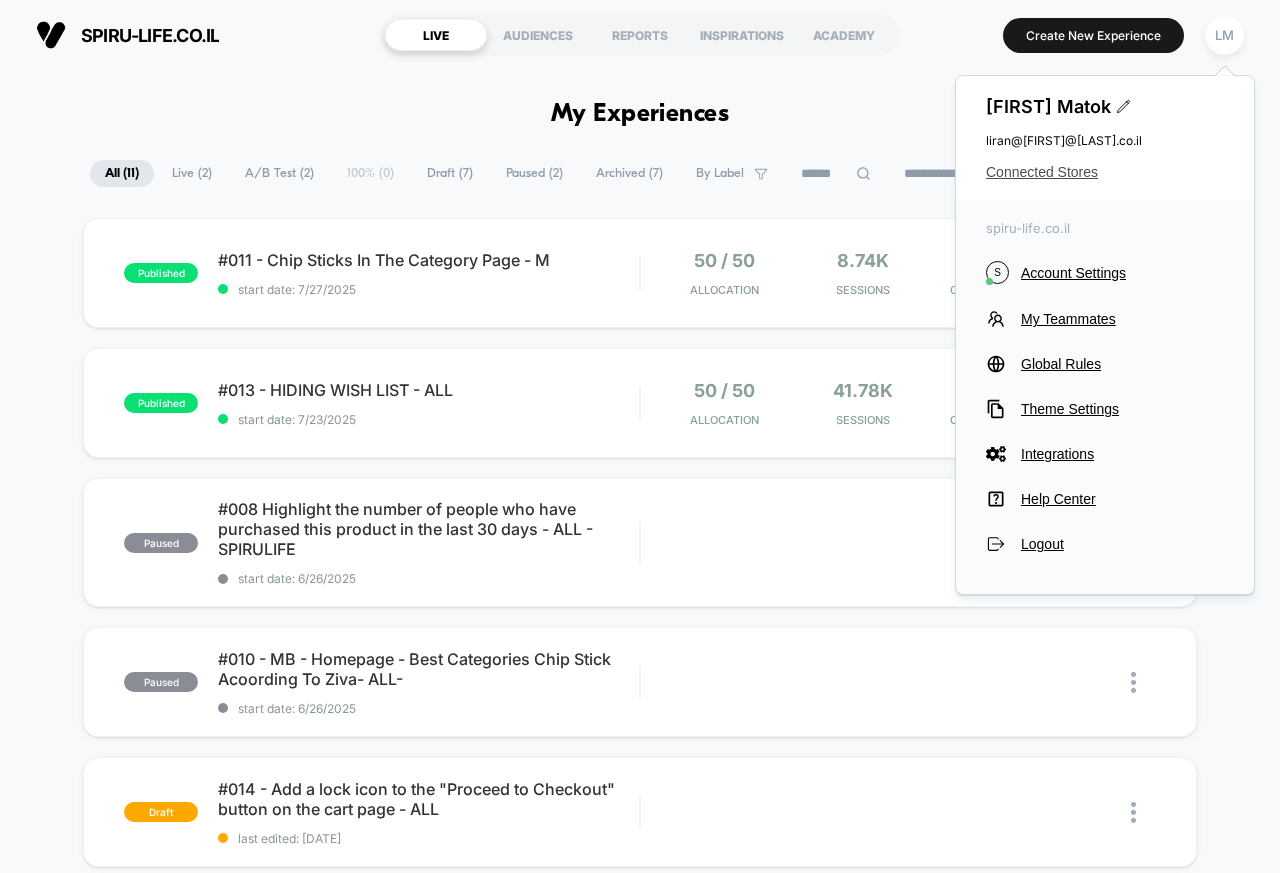 click on "Connected Stores" at bounding box center [1105, 172] 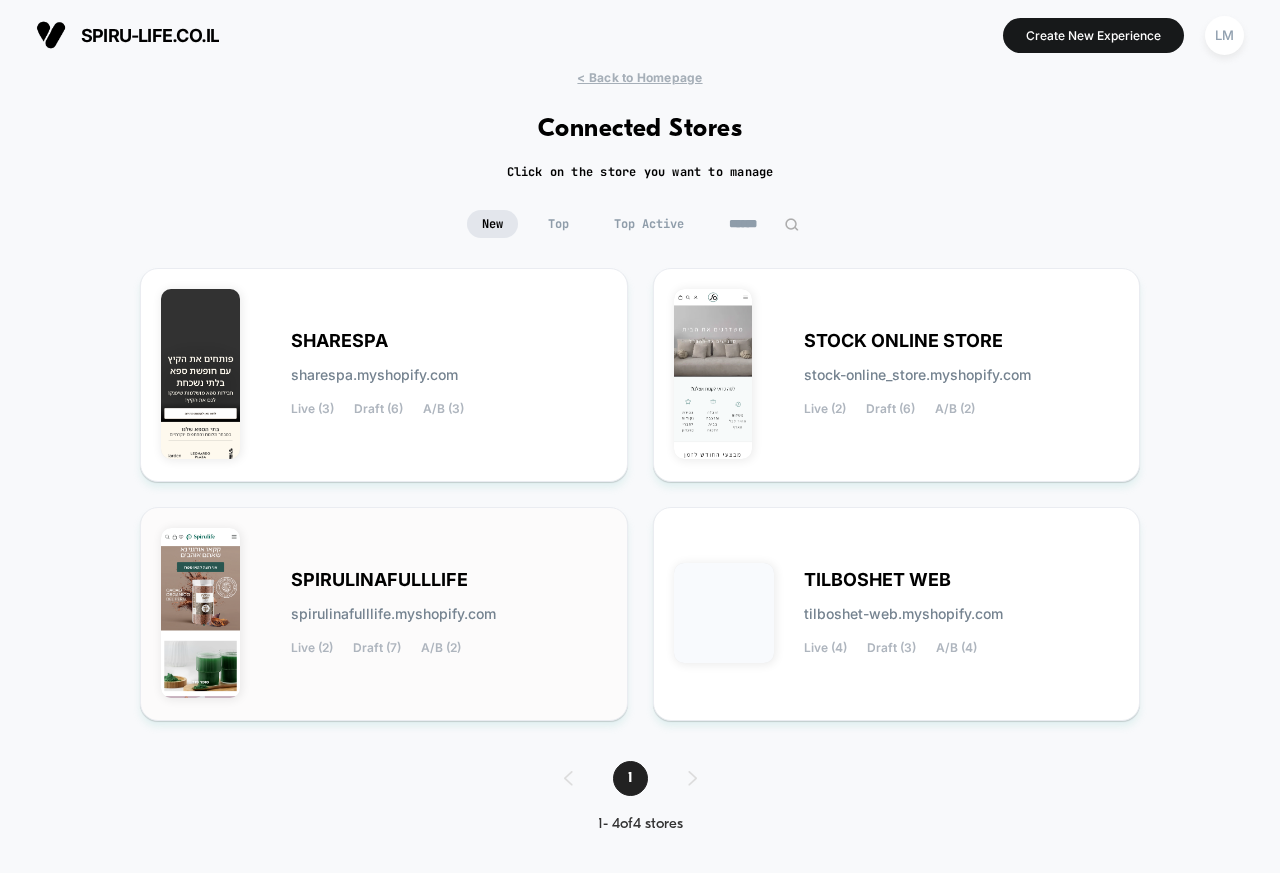 click on "SPIRULINAFULLLIFE" at bounding box center (379, 580) 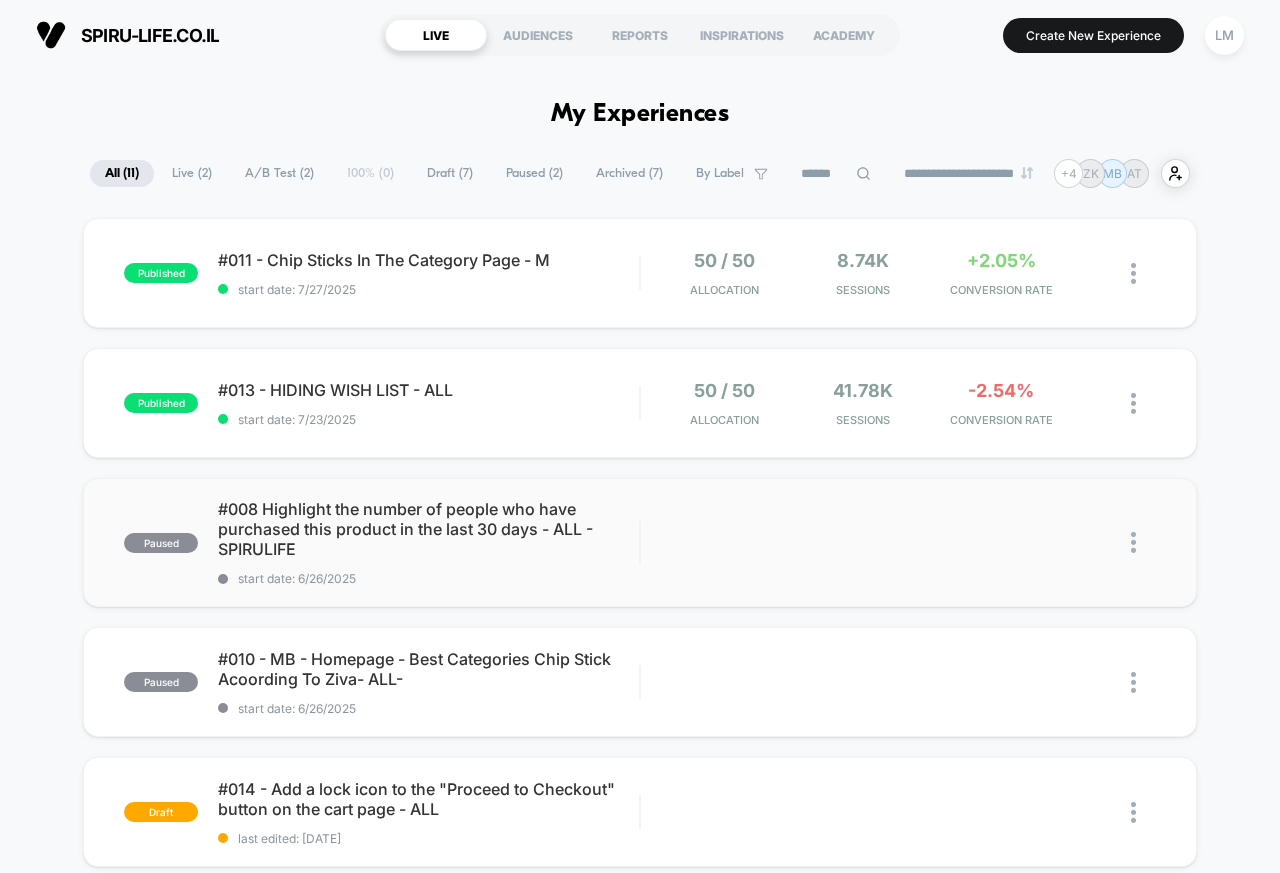 click on "paused #008 Highlight the number of people who have purchased this product in the last 30 days - ALL - SPIRULIFE start date: [DATE] Edit Duplicate Preview Start" at bounding box center (640, 542) 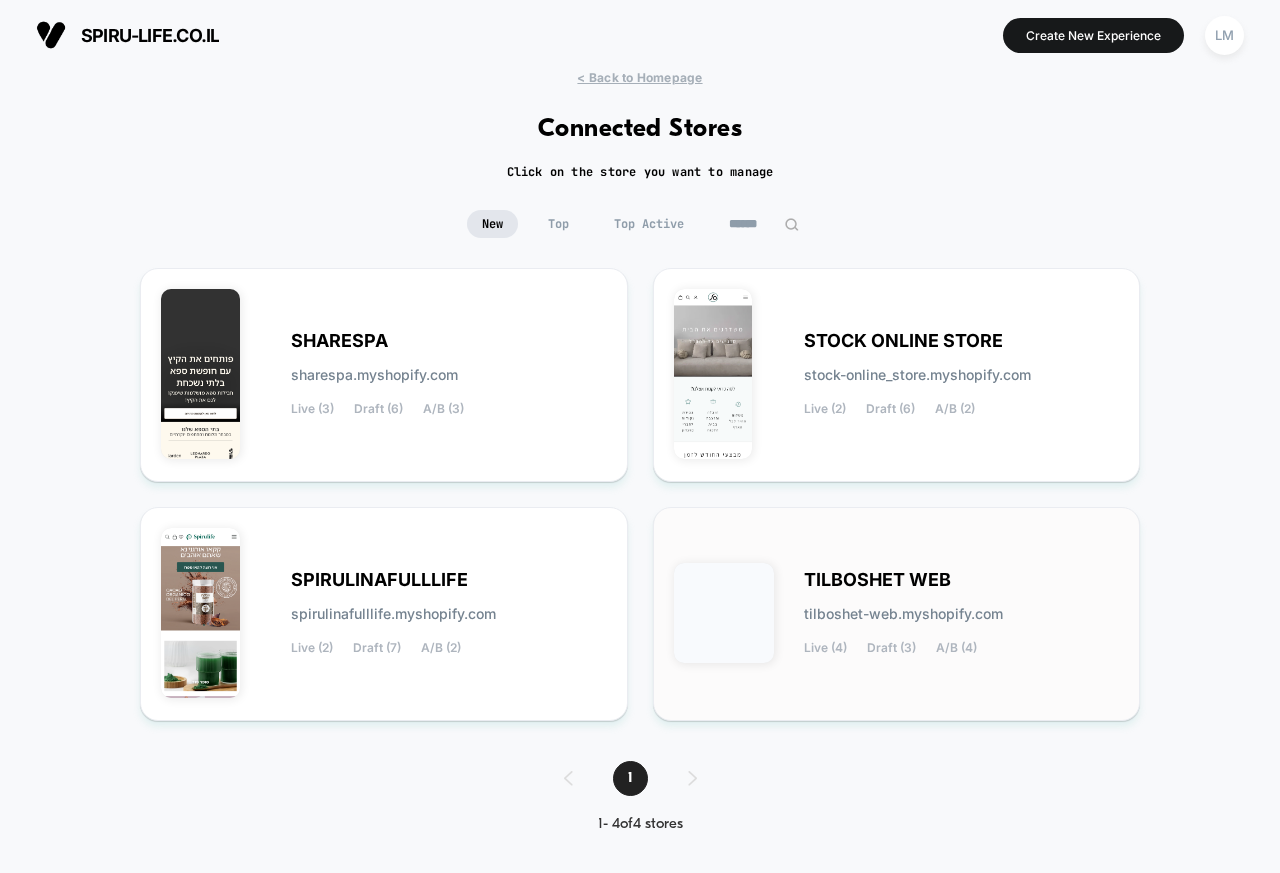 click on "TILBOSHET WEB" at bounding box center (877, 580) 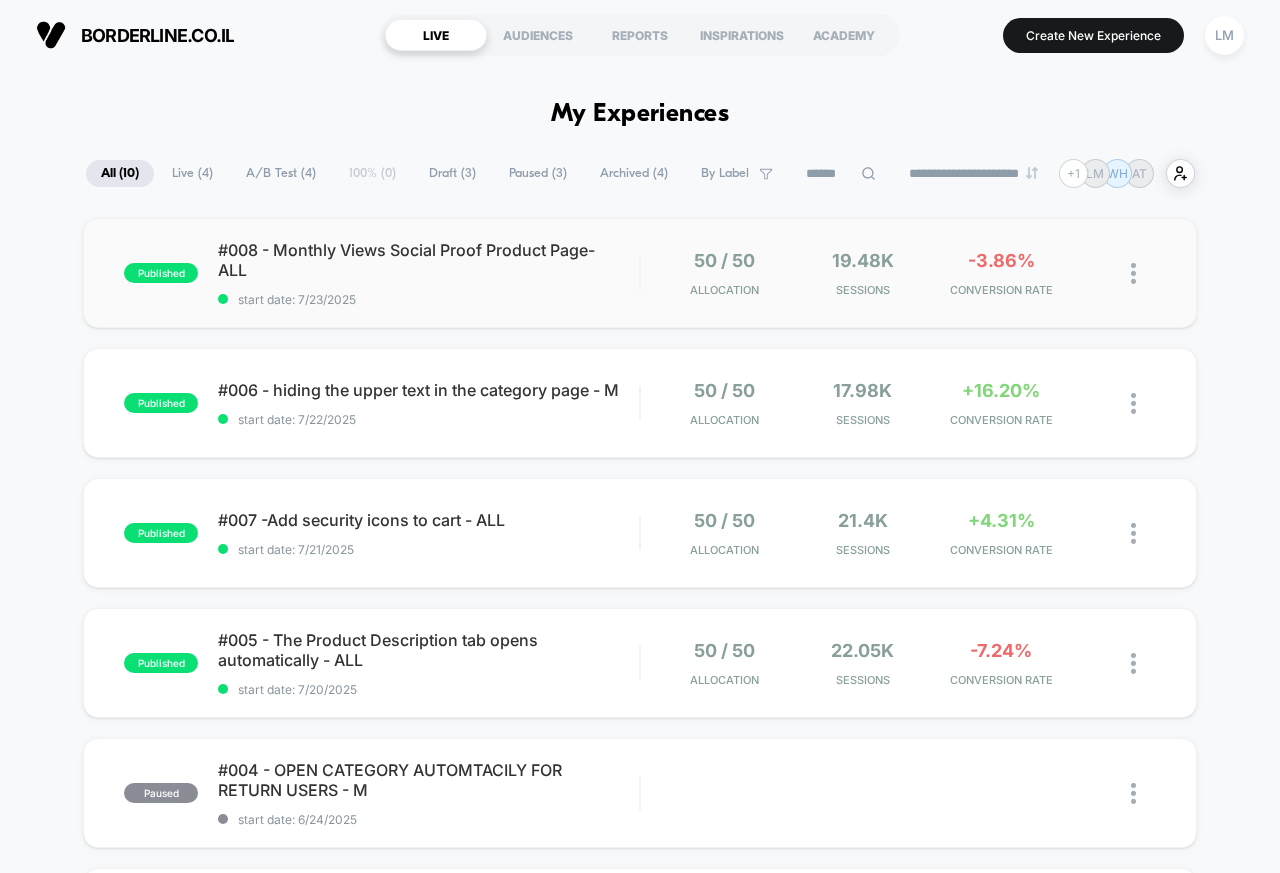 click on "#008 - Monthly Views Social Proof Product Page- ALL" at bounding box center (428, 260) 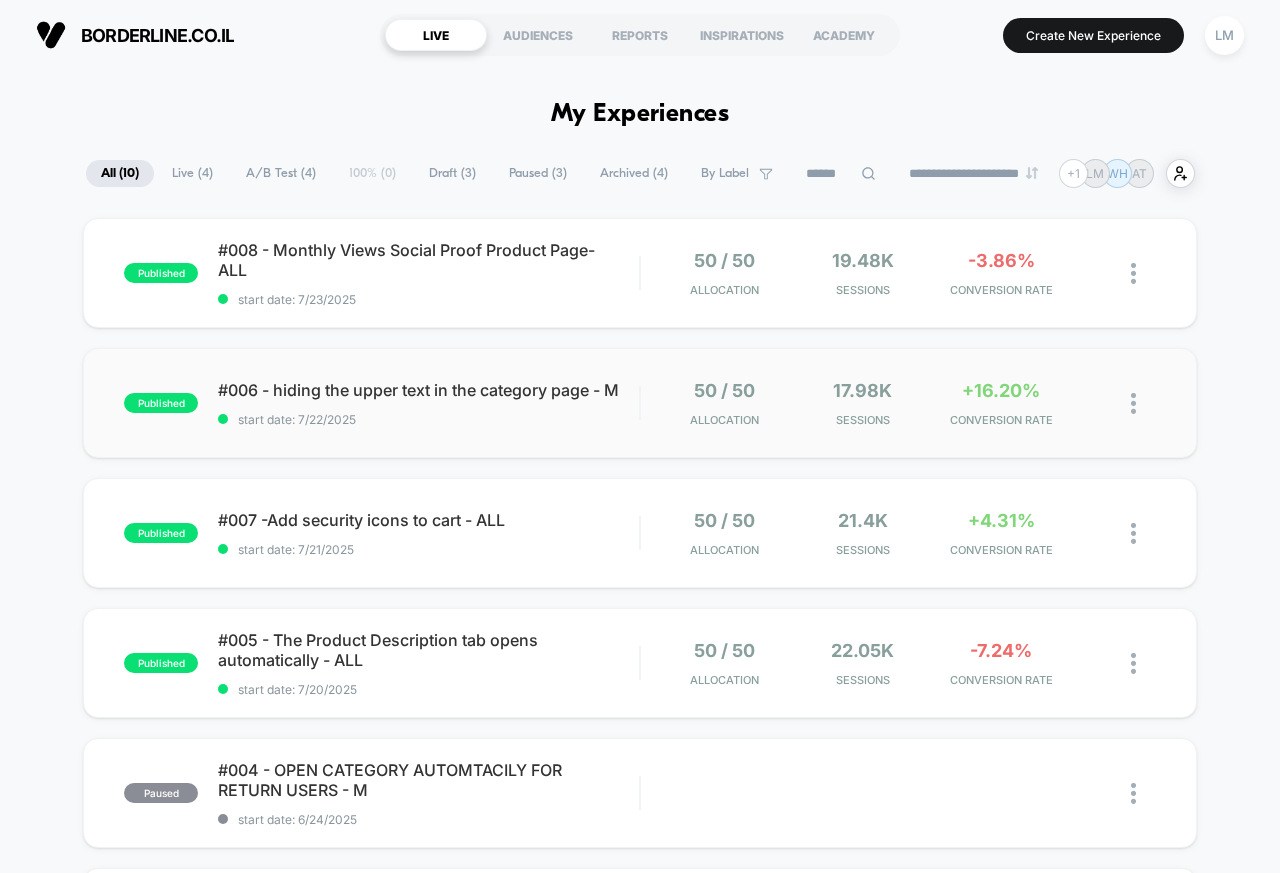 click on "#006 - hiding the upper text in the category page - M" at bounding box center [428, 390] 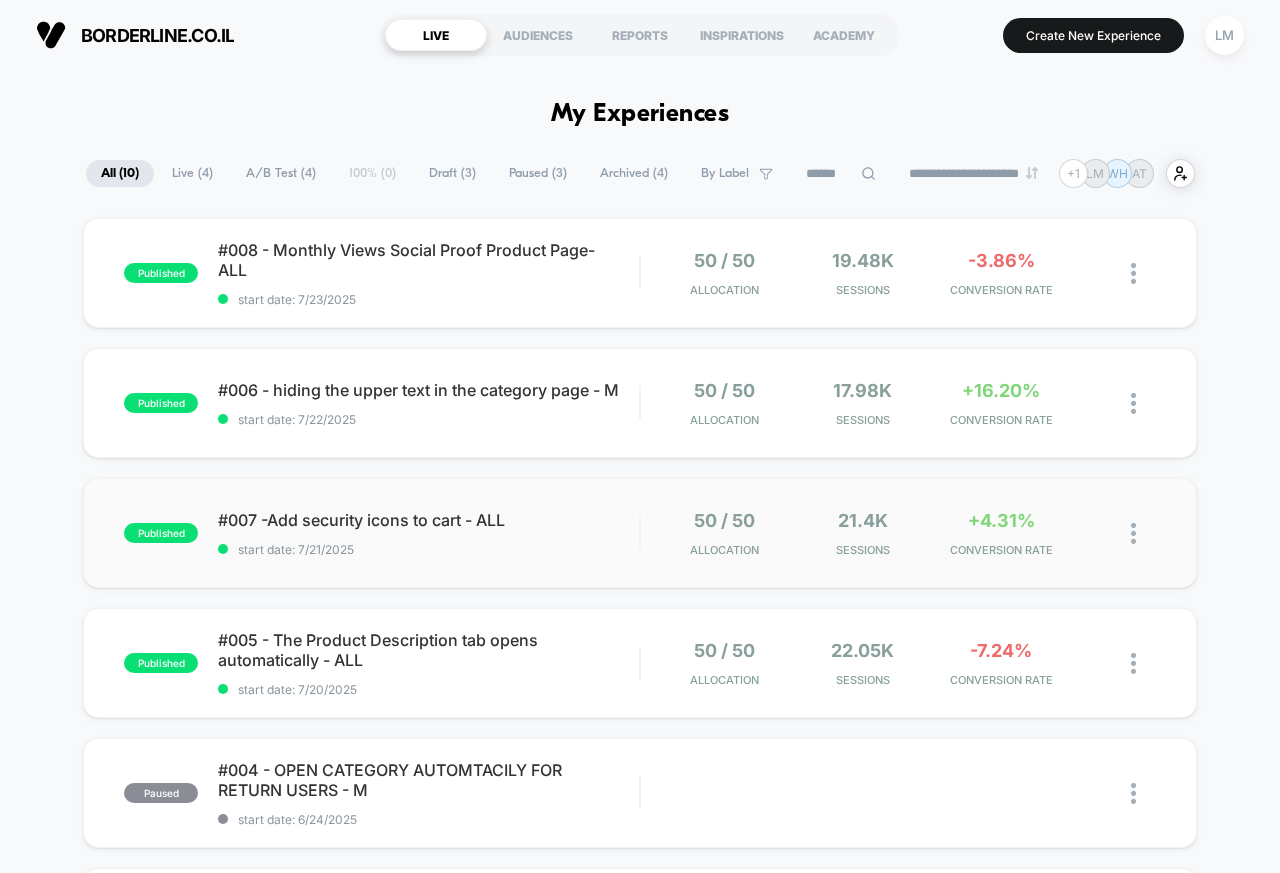 click on "#007 -Add security icons to cart - ALL" at bounding box center [428, 520] 